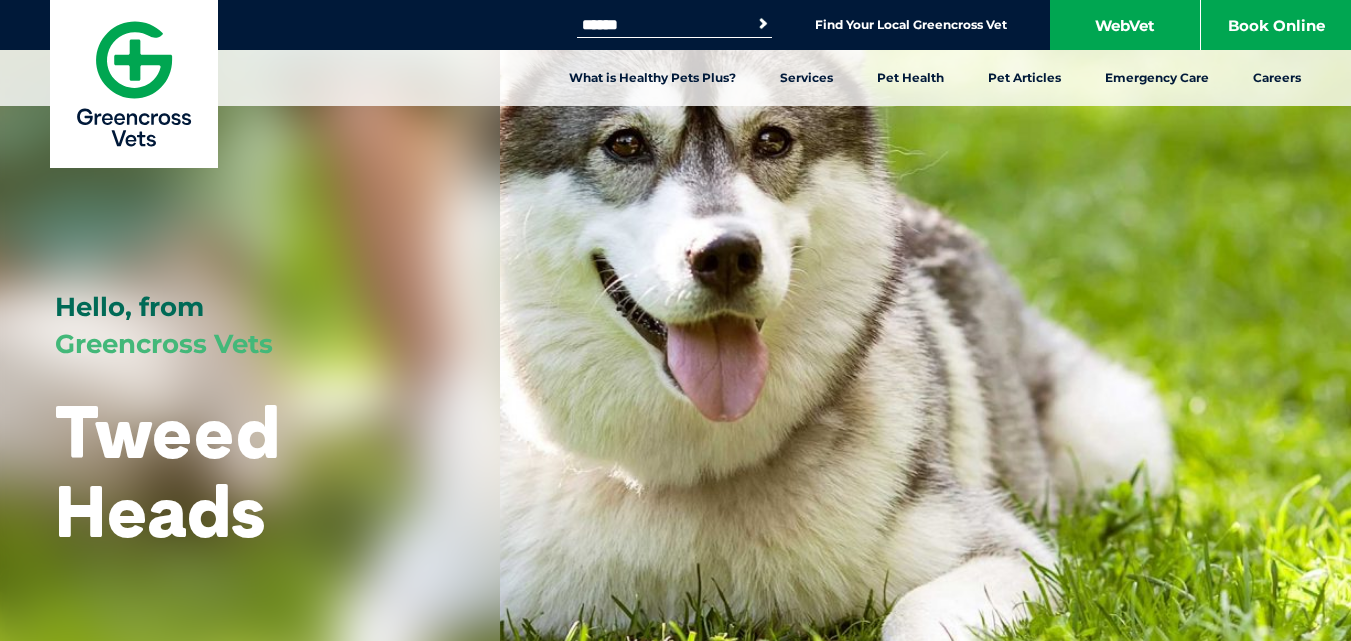 scroll, scrollTop: 0, scrollLeft: 0, axis: both 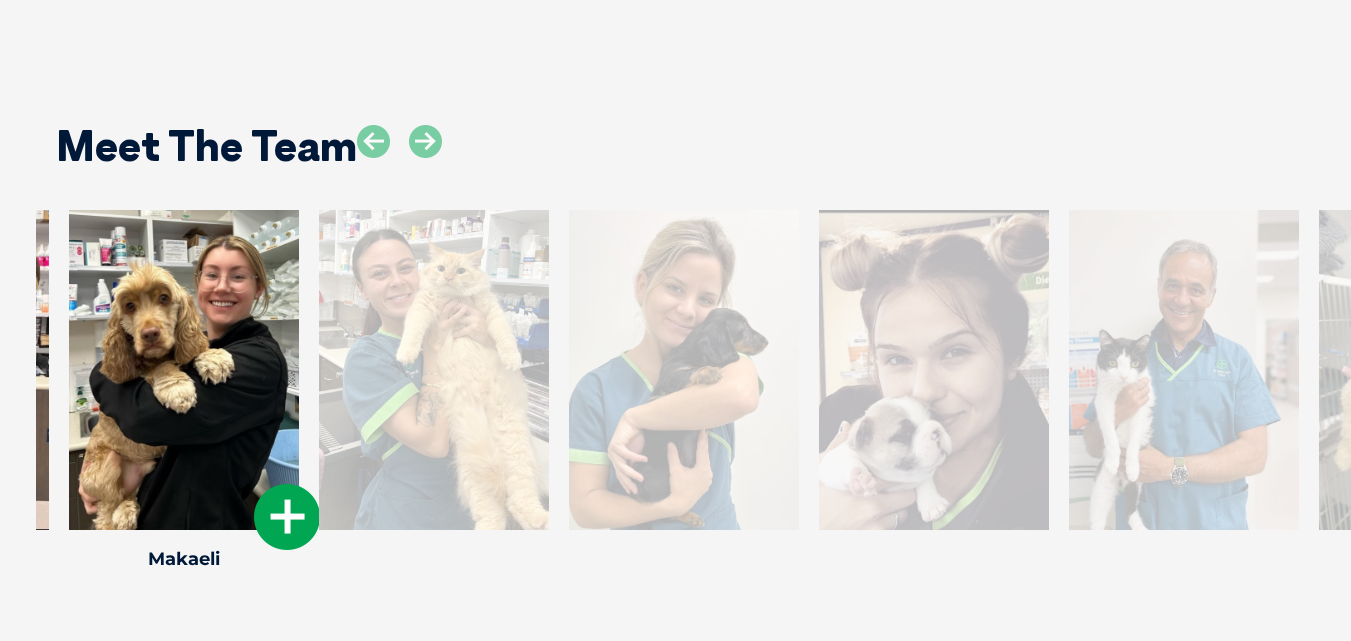 drag, startPoint x: 1221, startPoint y: 386, endPoint x: 257, endPoint y: 399, distance: 964.08765 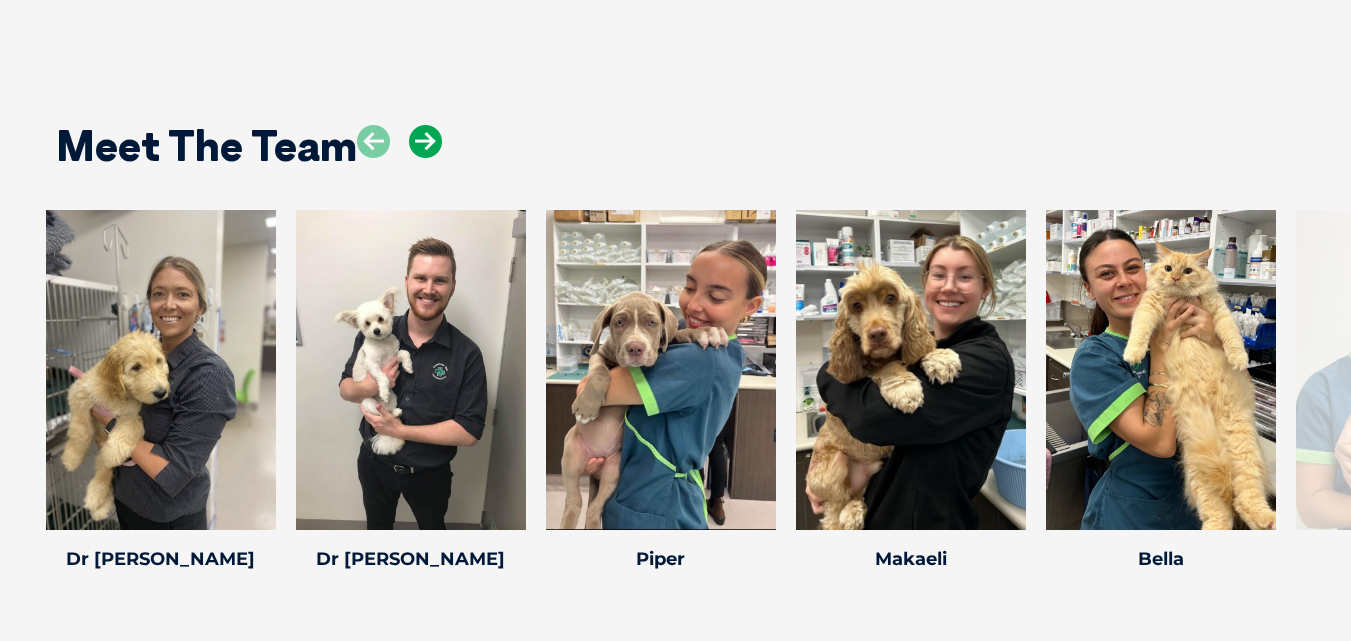 drag, startPoint x: 418, startPoint y: 112, endPoint x: 418, endPoint y: 132, distance: 20 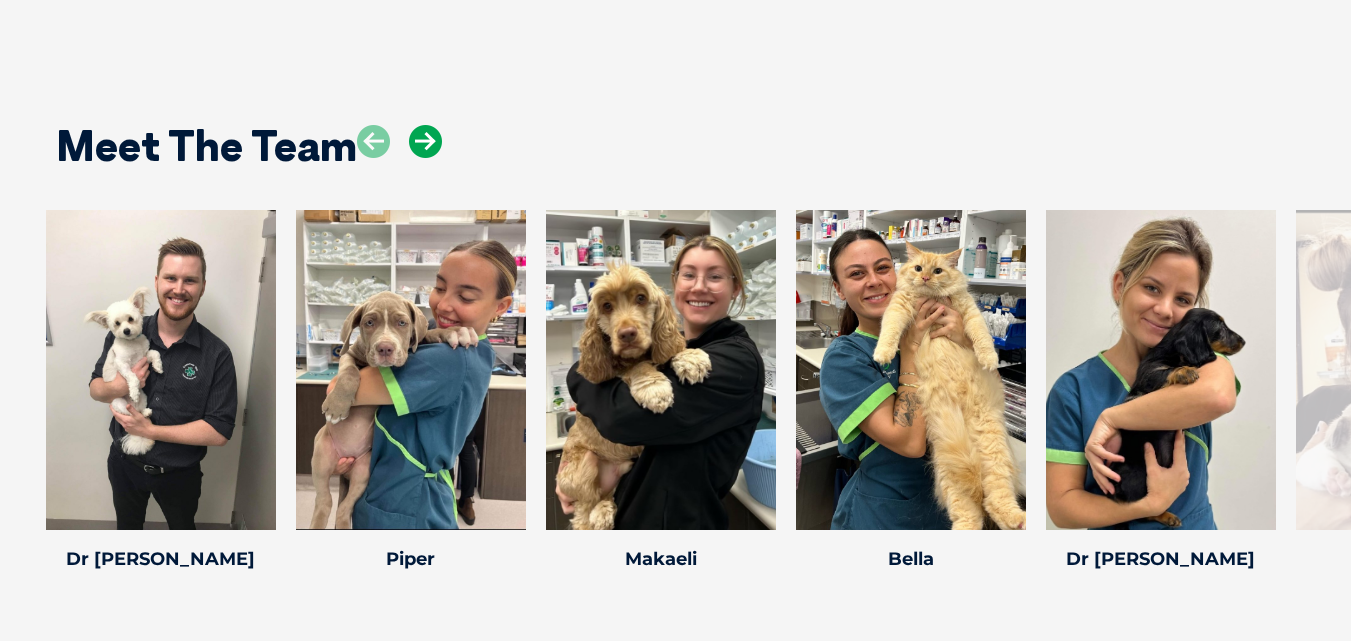 click at bounding box center [425, 141] 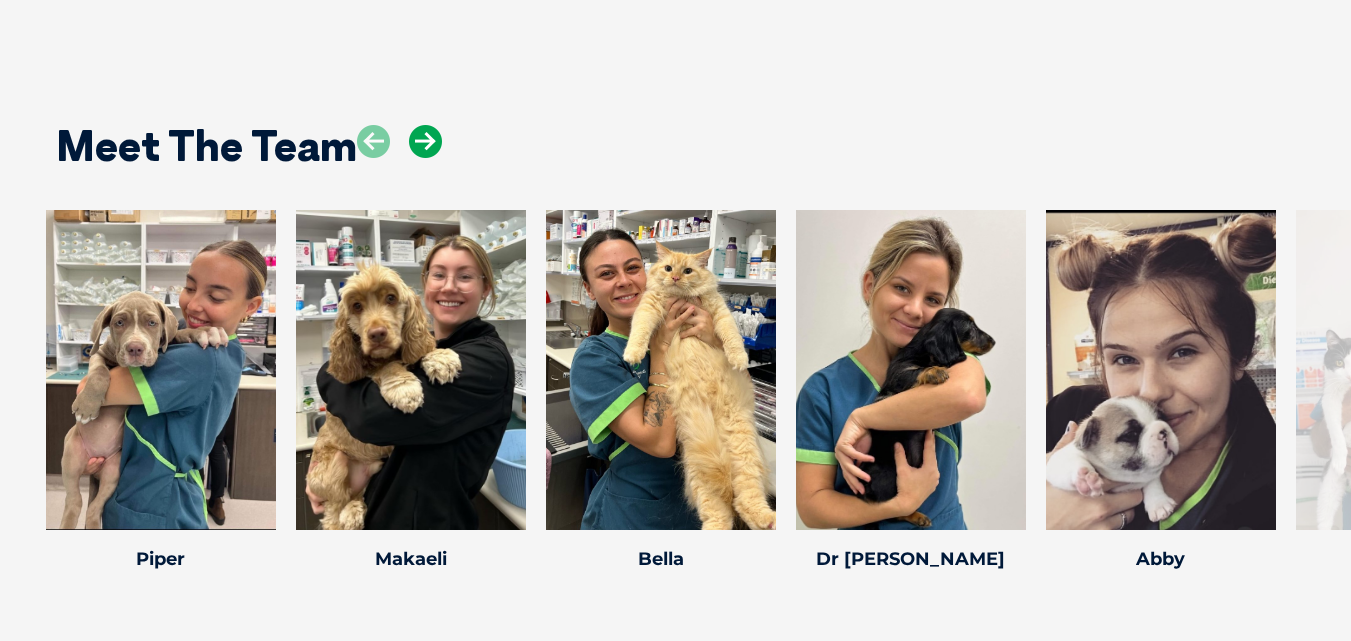 click at bounding box center [425, 141] 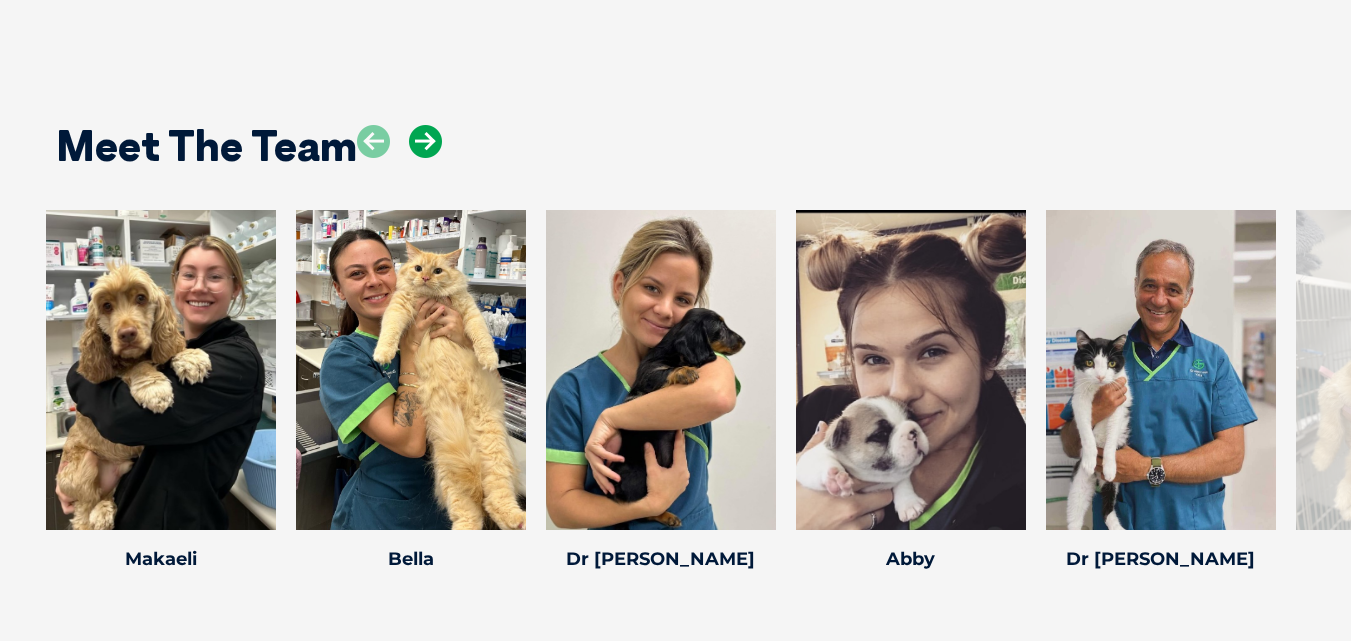 click at bounding box center (425, 141) 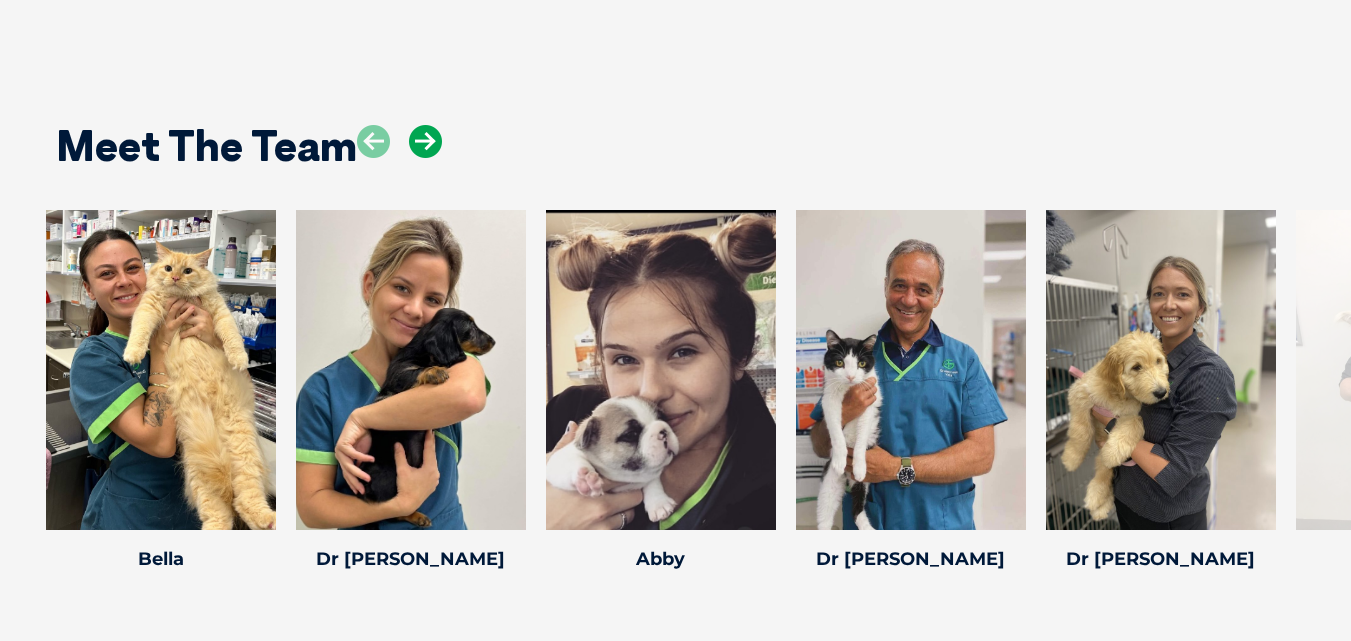 click at bounding box center (425, 141) 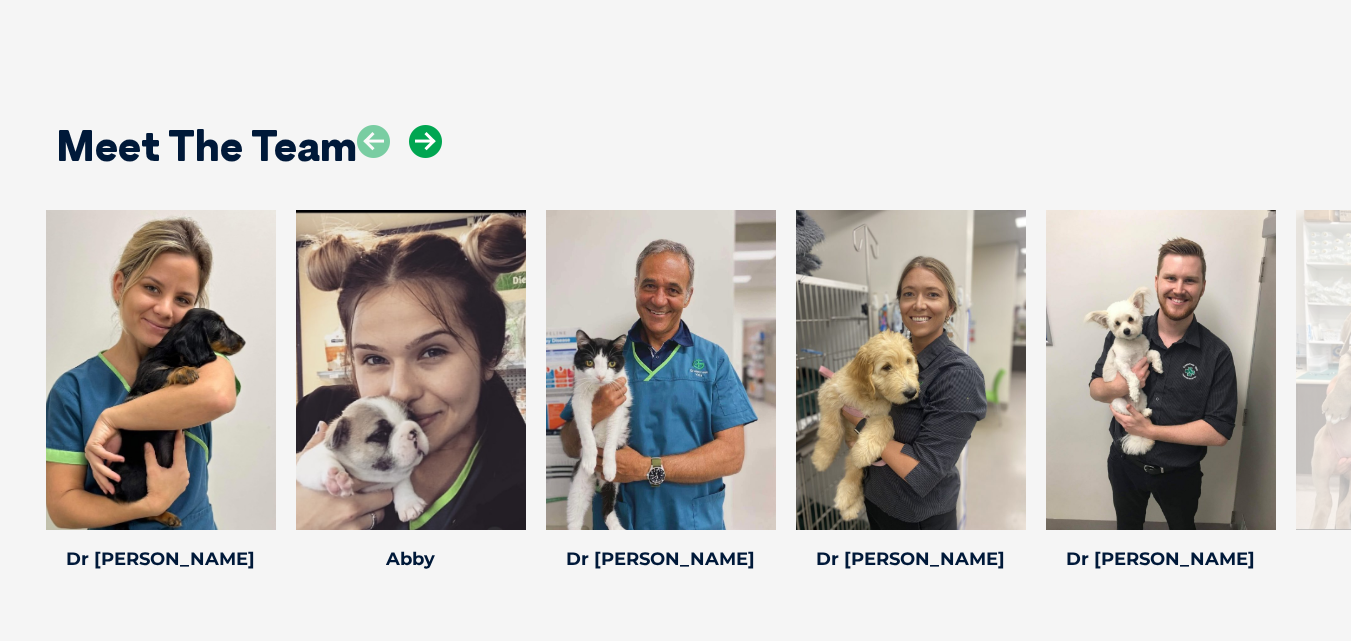 click at bounding box center (425, 141) 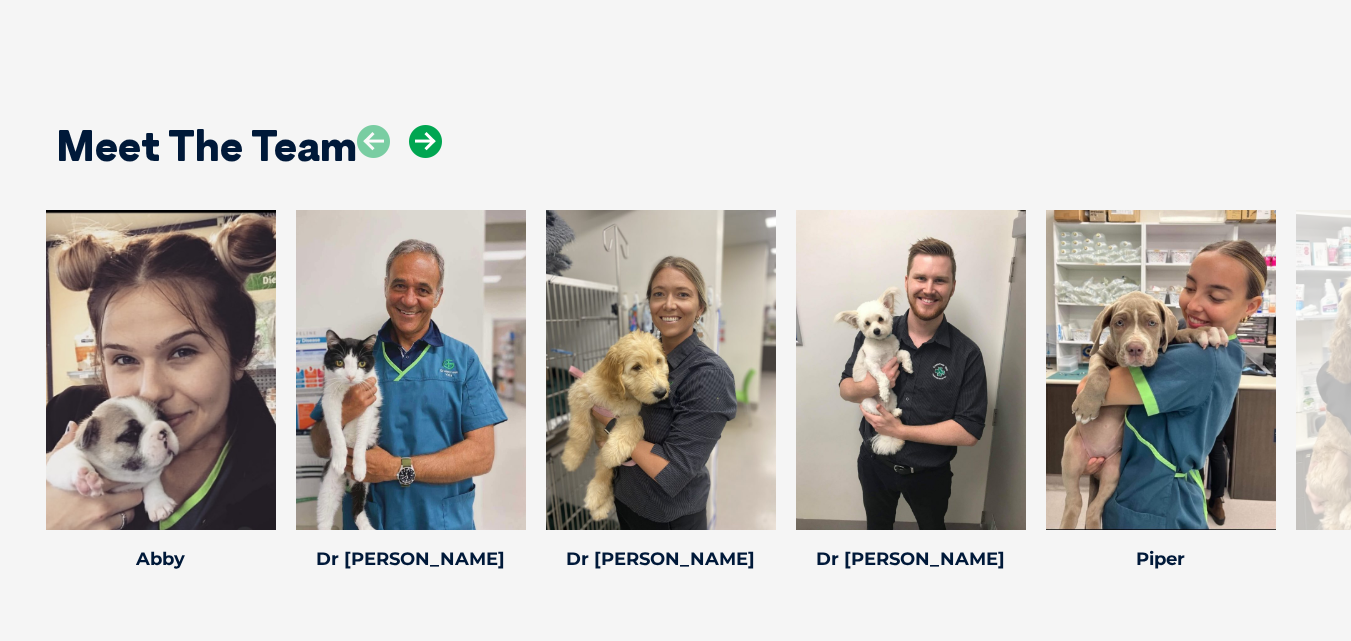 click at bounding box center (425, 141) 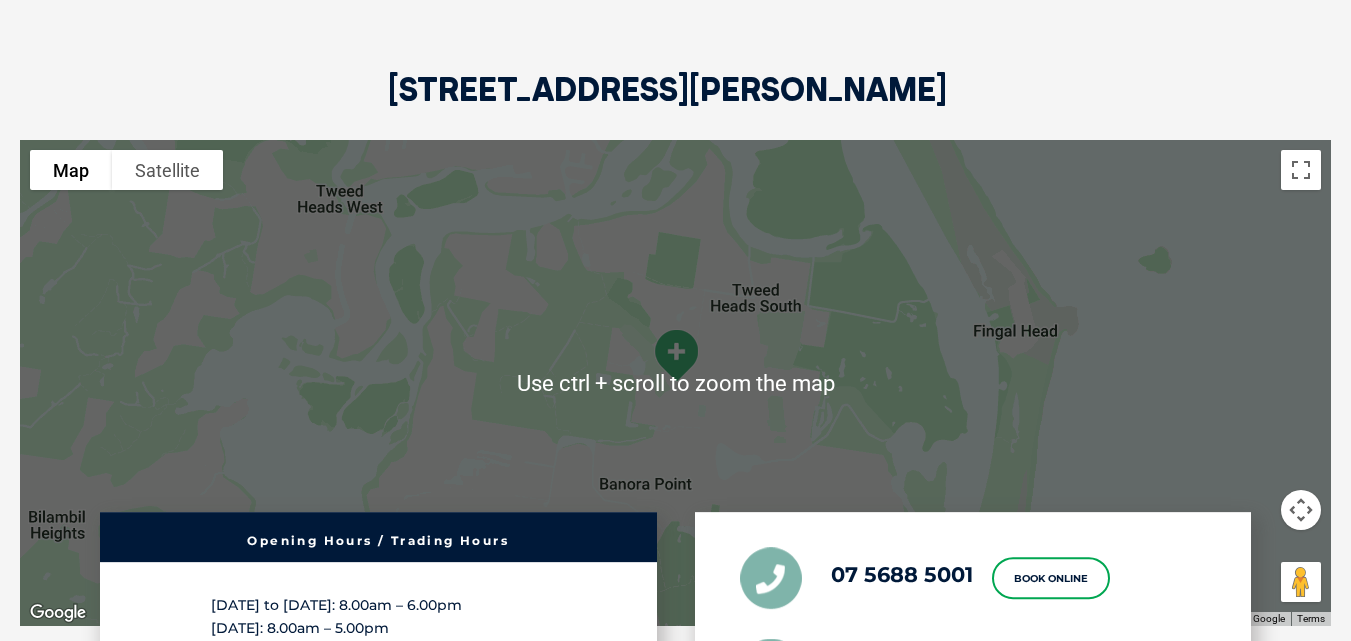 scroll, scrollTop: 3400, scrollLeft: 0, axis: vertical 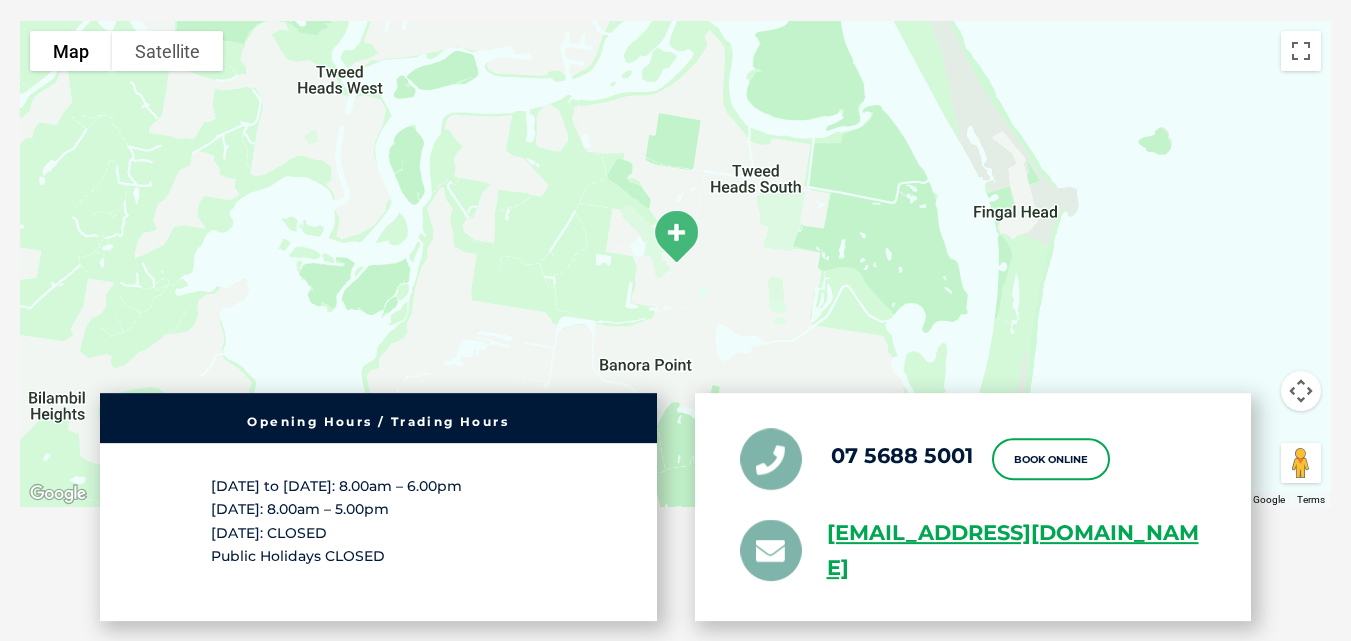 click at bounding box center (675, 264) 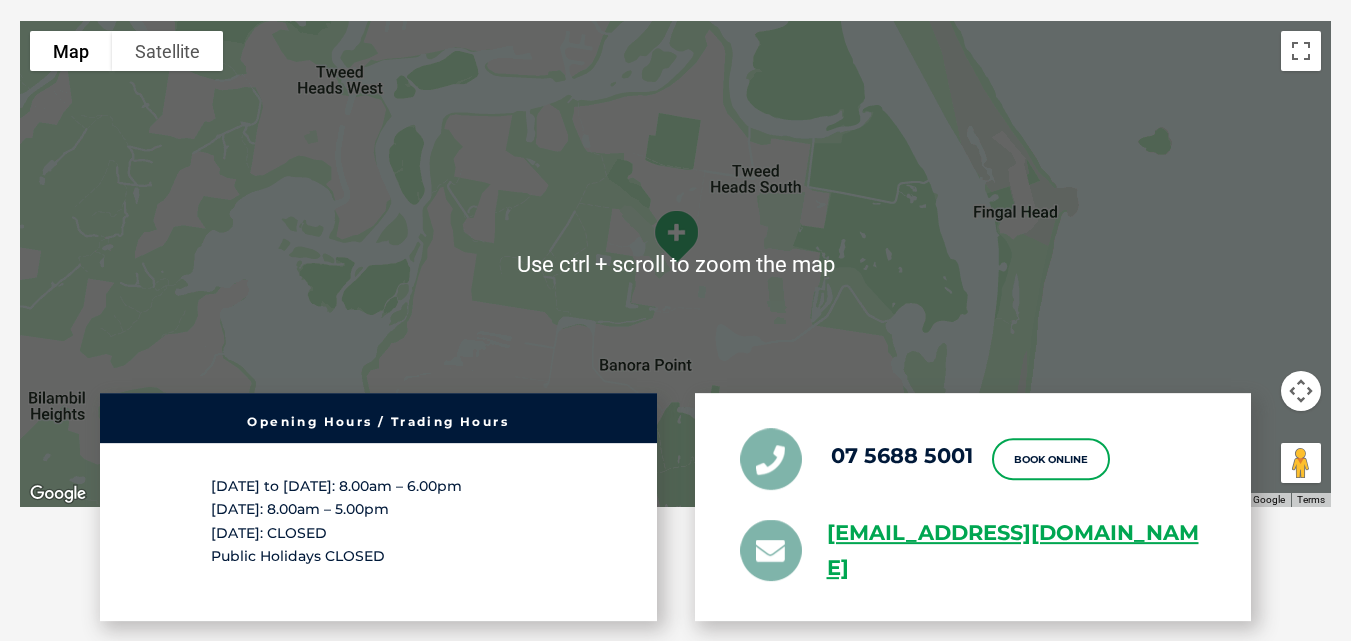 scroll, scrollTop: 3200, scrollLeft: 0, axis: vertical 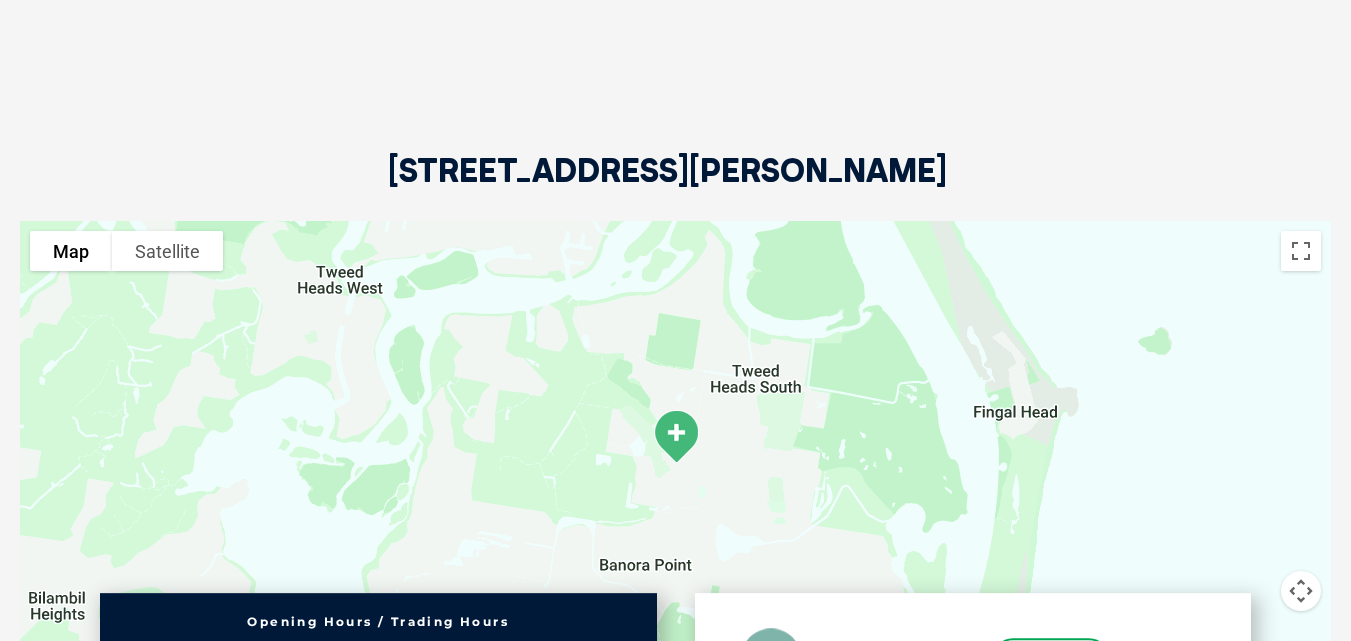 click at bounding box center [675, 464] 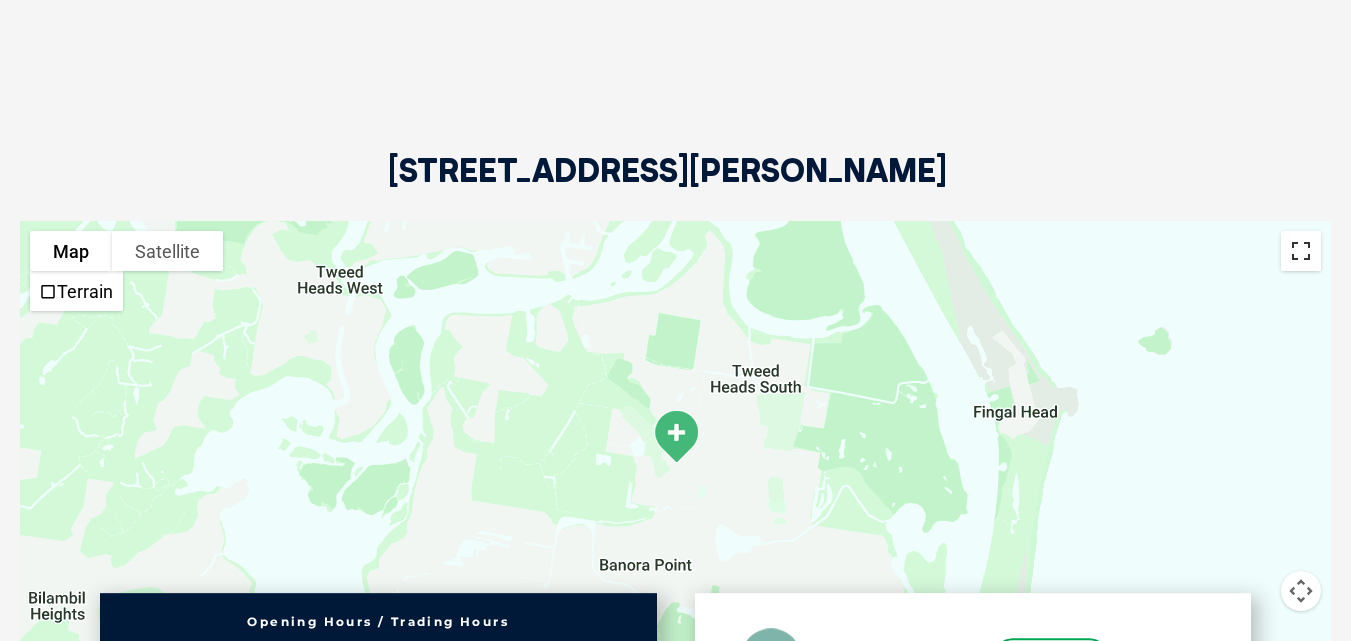 click at bounding box center (1301, 251) 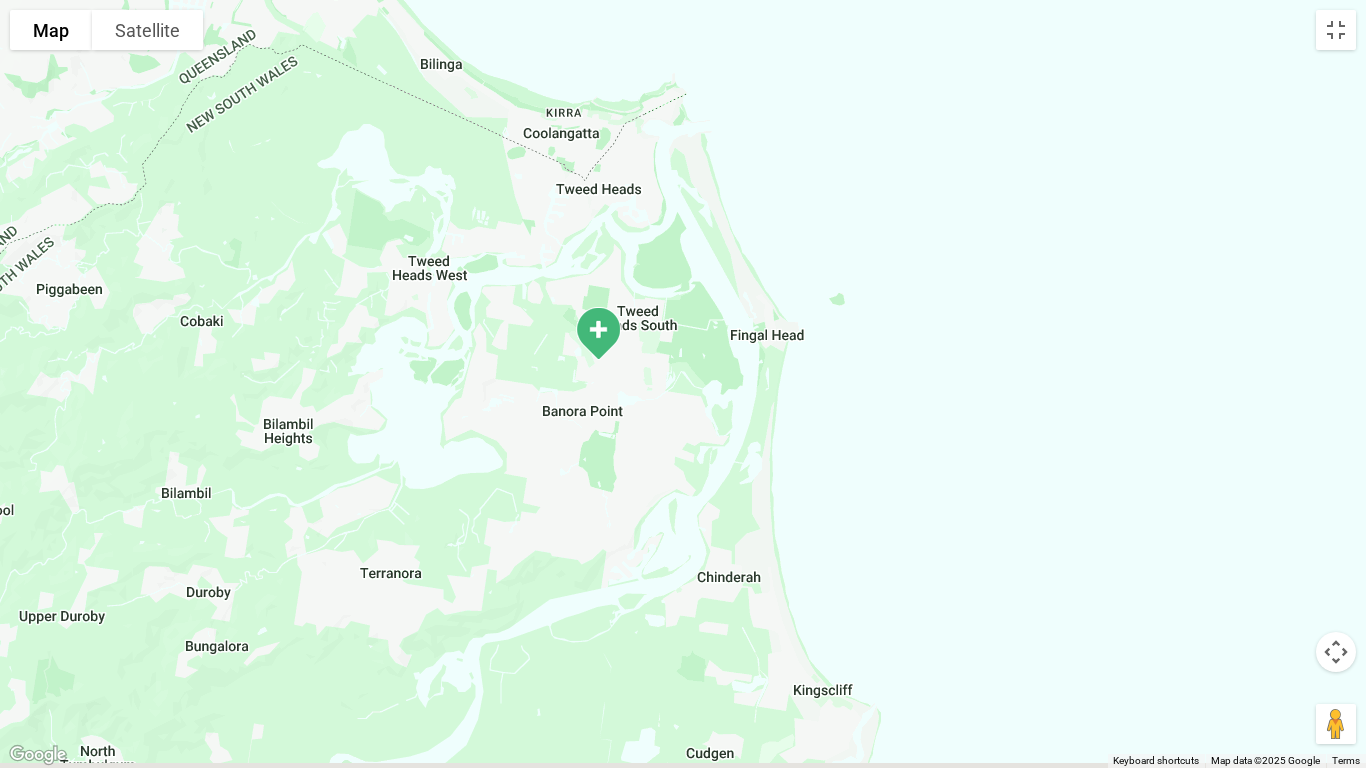 drag, startPoint x: 1010, startPoint y: 535, endPoint x: 739, endPoint y: 512, distance: 271.97427 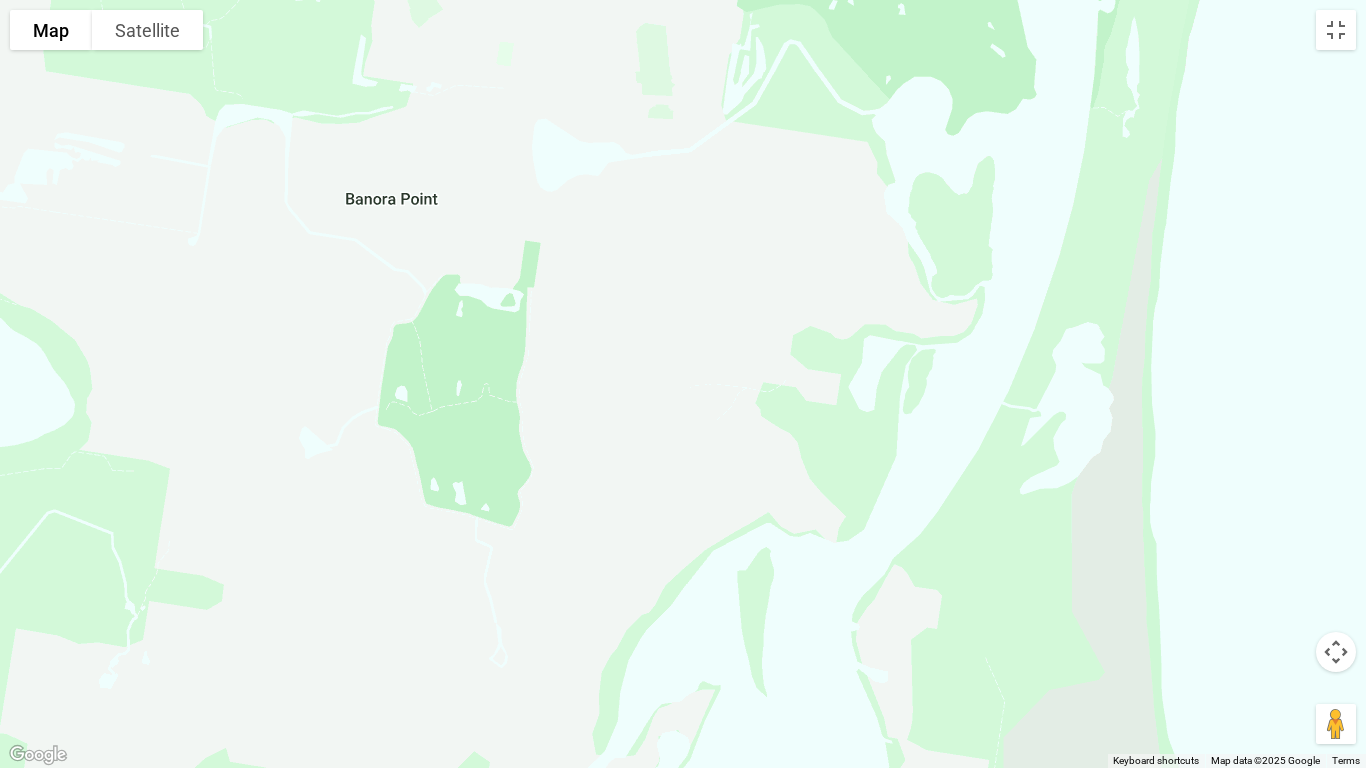 drag, startPoint x: 642, startPoint y: 231, endPoint x: 685, endPoint y: 295, distance: 77.10383 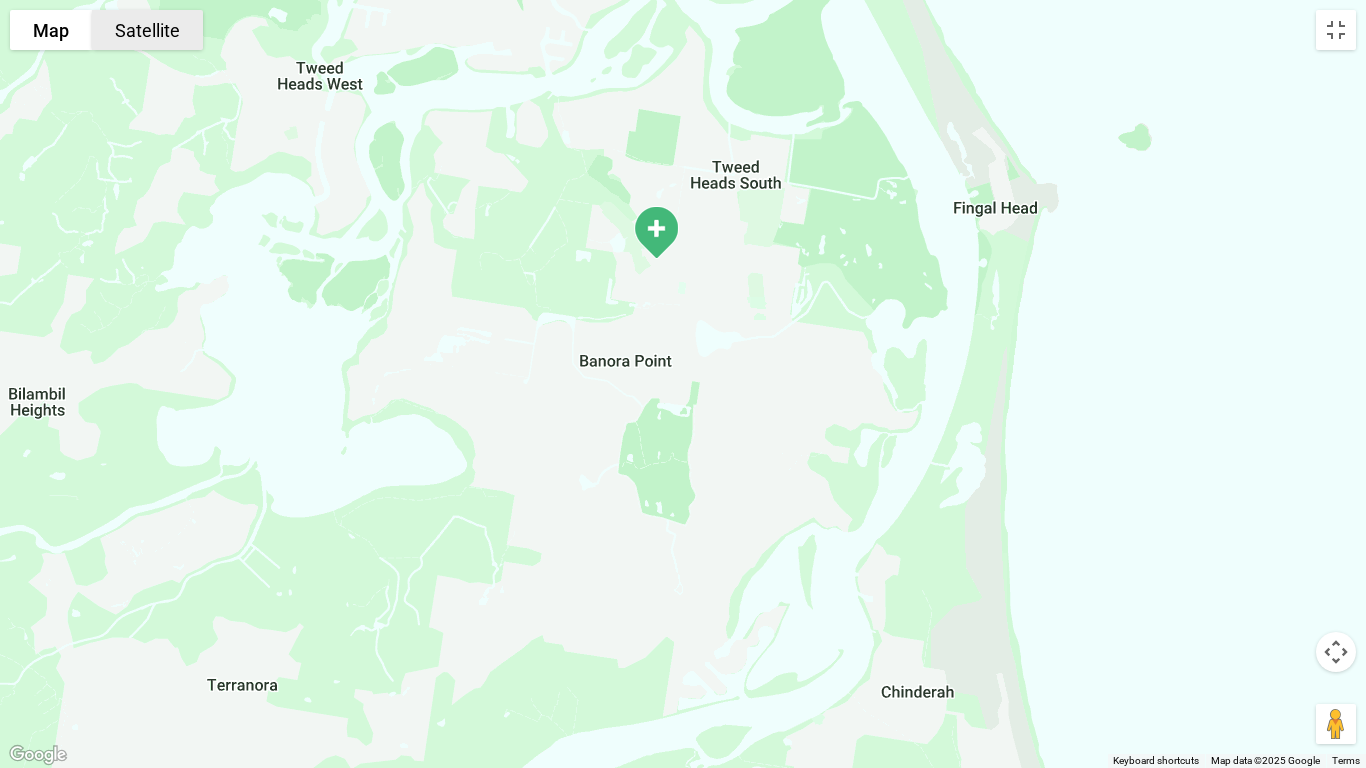click on "Satellite" at bounding box center (147, 30) 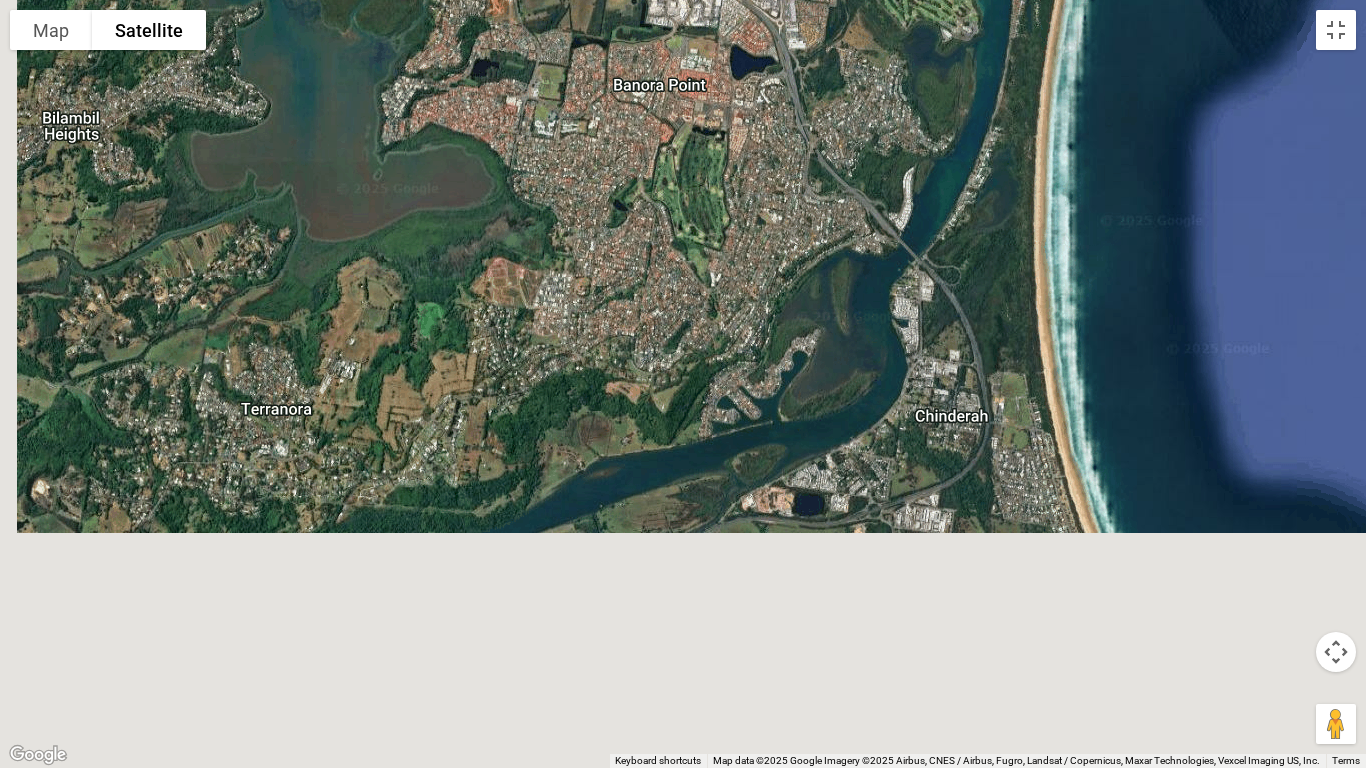 drag, startPoint x: 763, startPoint y: 463, endPoint x: 776, endPoint y: 341, distance: 122.69067 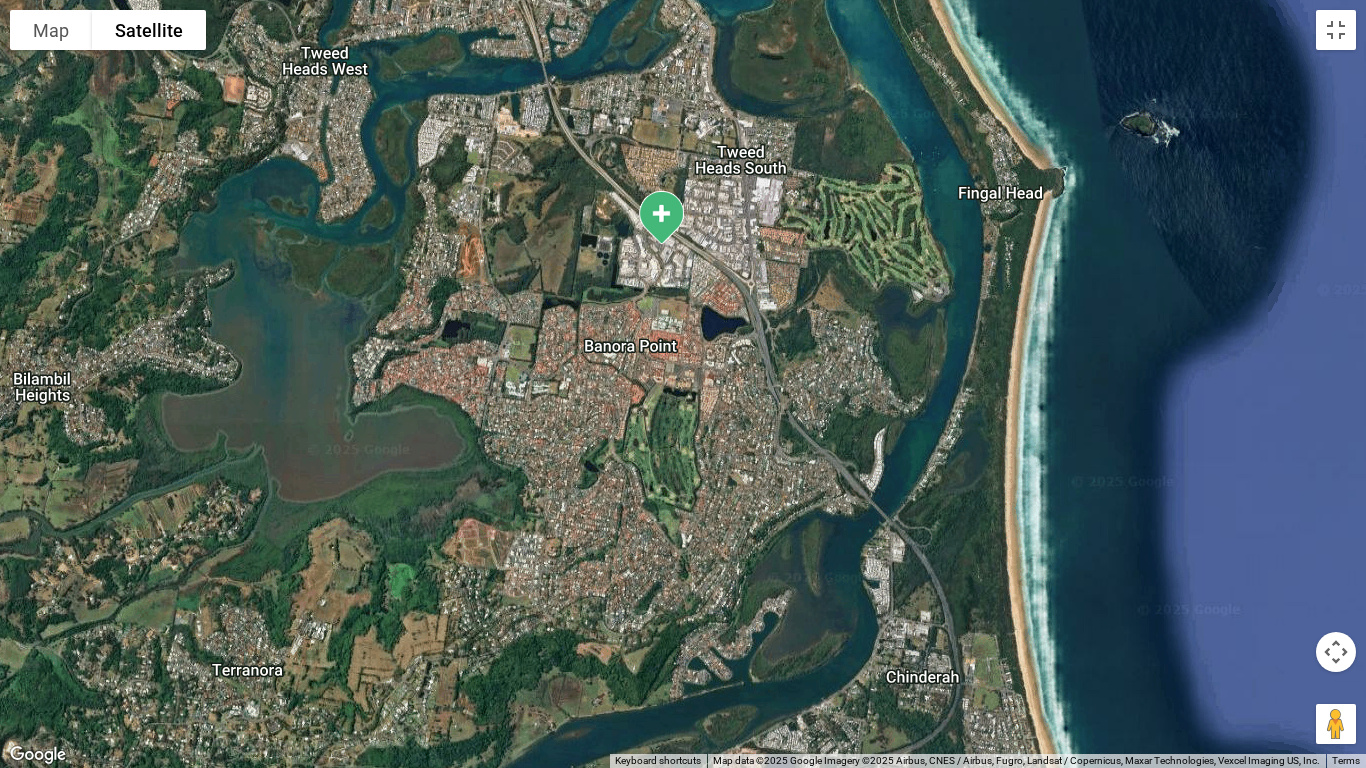 drag, startPoint x: 762, startPoint y: 348, endPoint x: 733, endPoint y: 613, distance: 266.58206 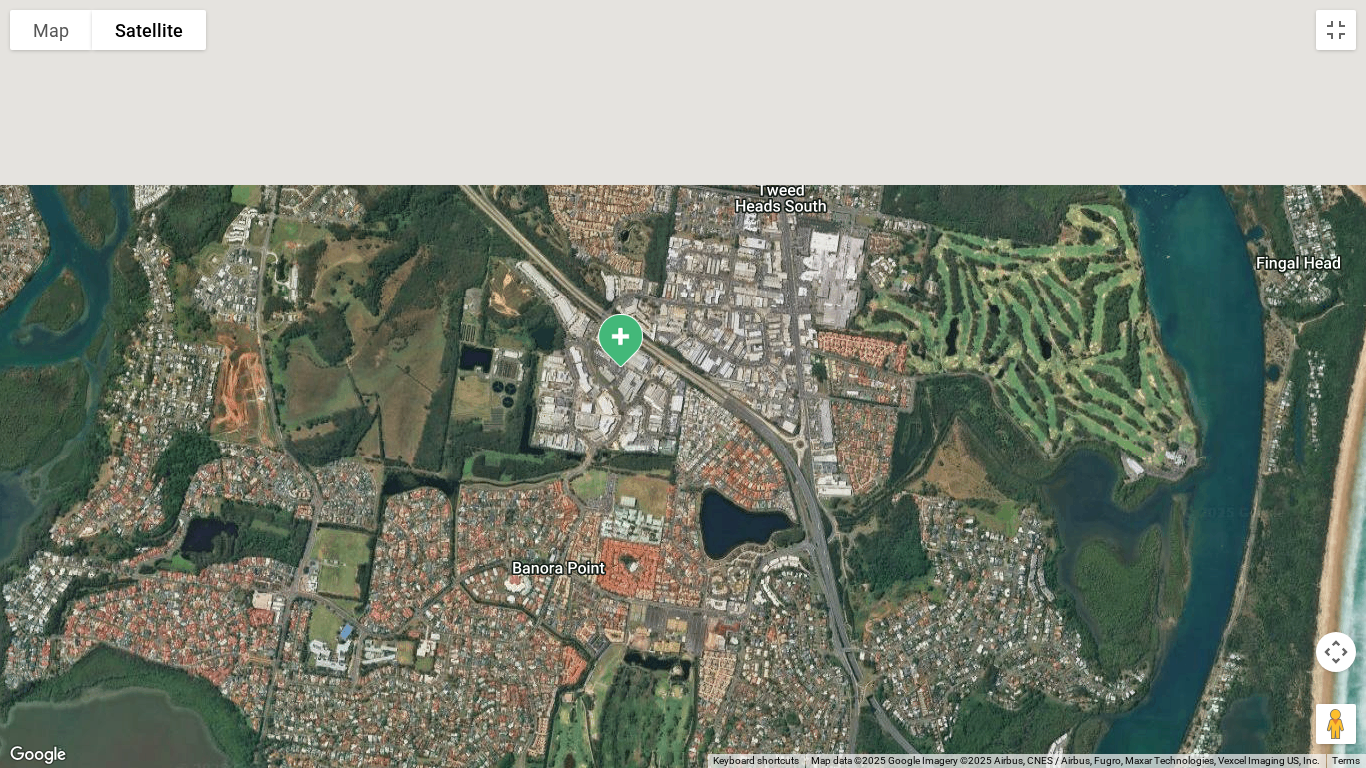 drag, startPoint x: 765, startPoint y: 259, endPoint x: 793, endPoint y: 635, distance: 377.0411 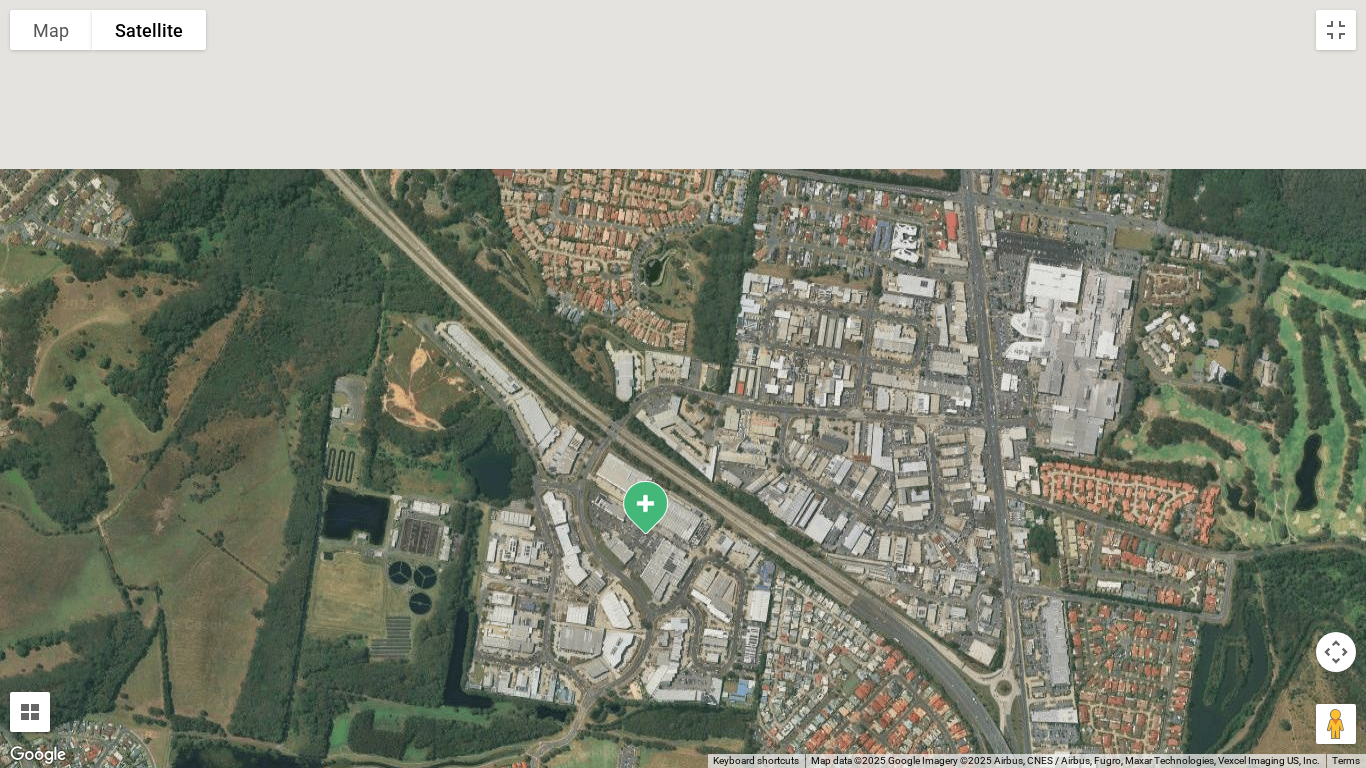 drag, startPoint x: 602, startPoint y: 304, endPoint x: 752, endPoint y: 639, distance: 367.04904 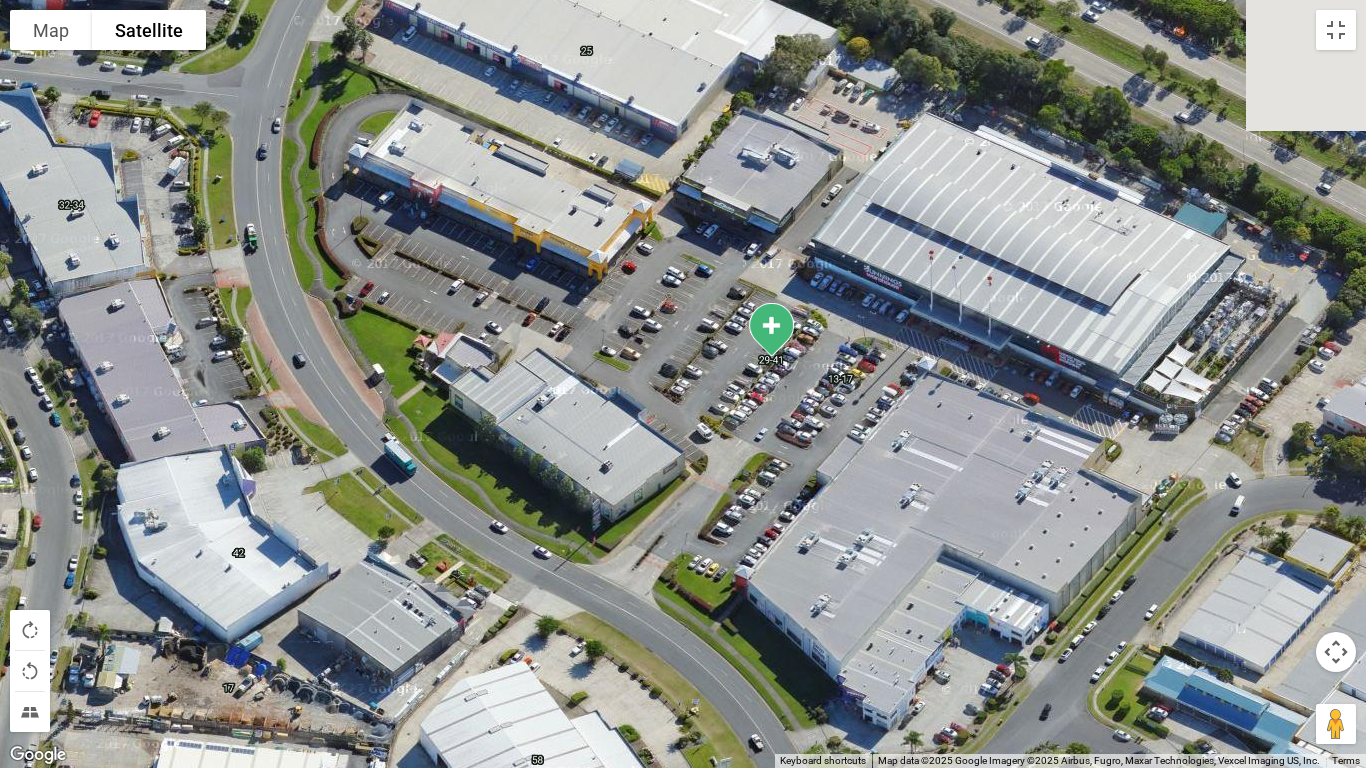 drag, startPoint x: 617, startPoint y: 423, endPoint x: 1028, endPoint y: 626, distance: 458.39938 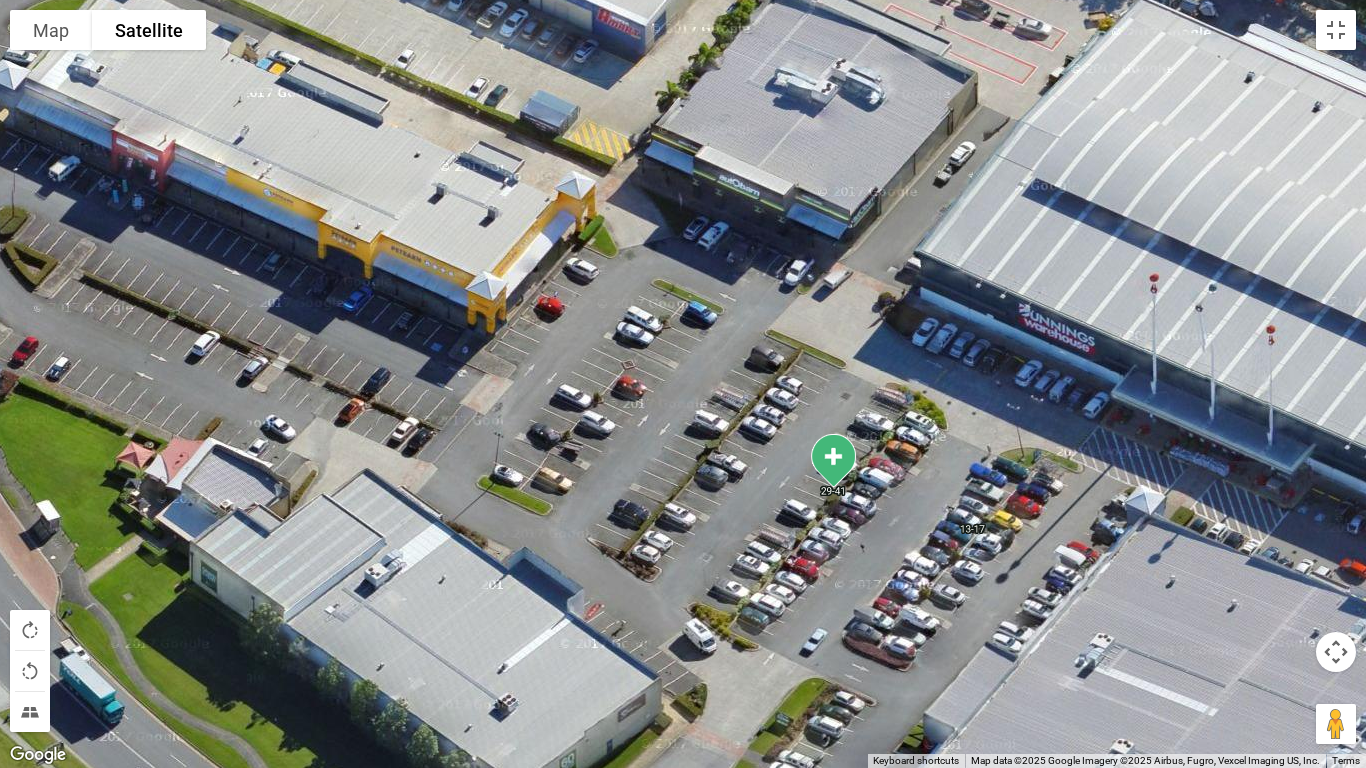 drag, startPoint x: 723, startPoint y: 302, endPoint x: 769, endPoint y: 533, distance: 235.53555 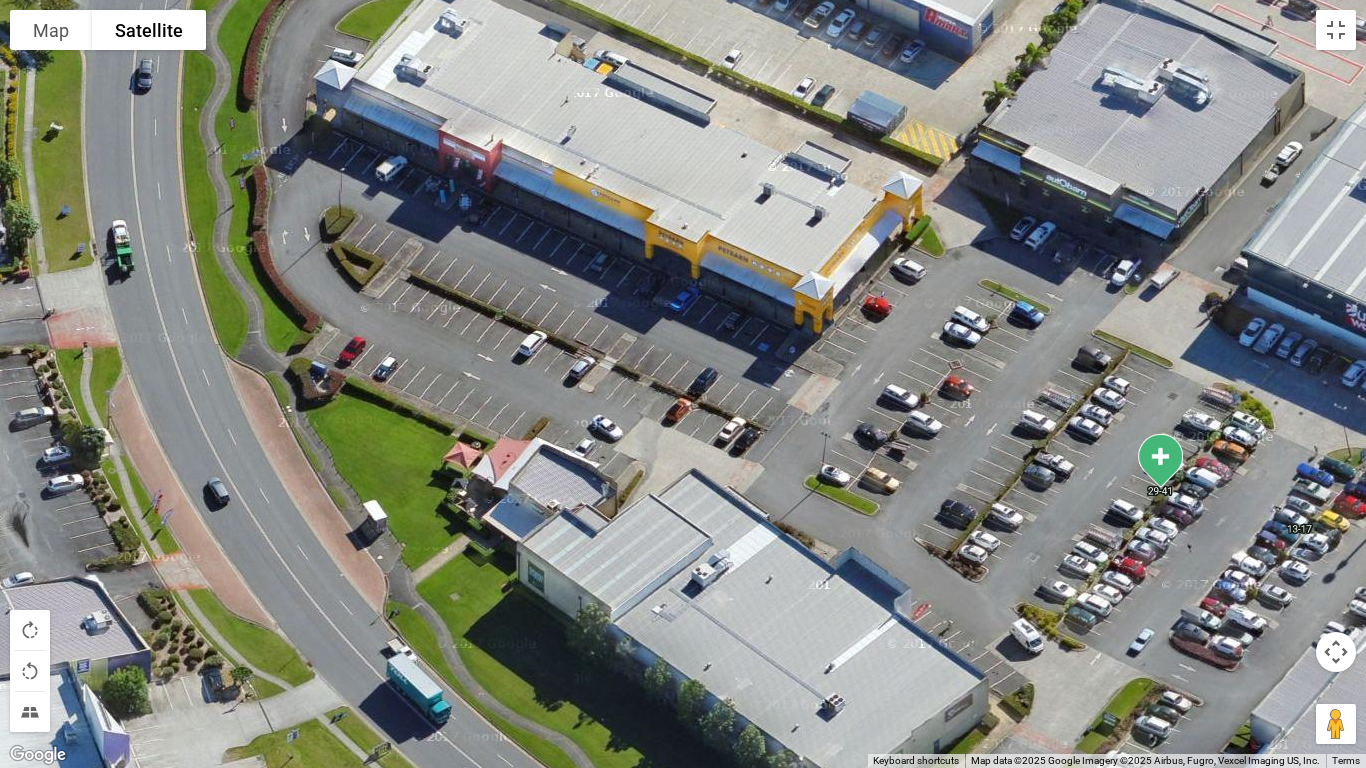 drag, startPoint x: 536, startPoint y: 444, endPoint x: 872, endPoint y: 444, distance: 336 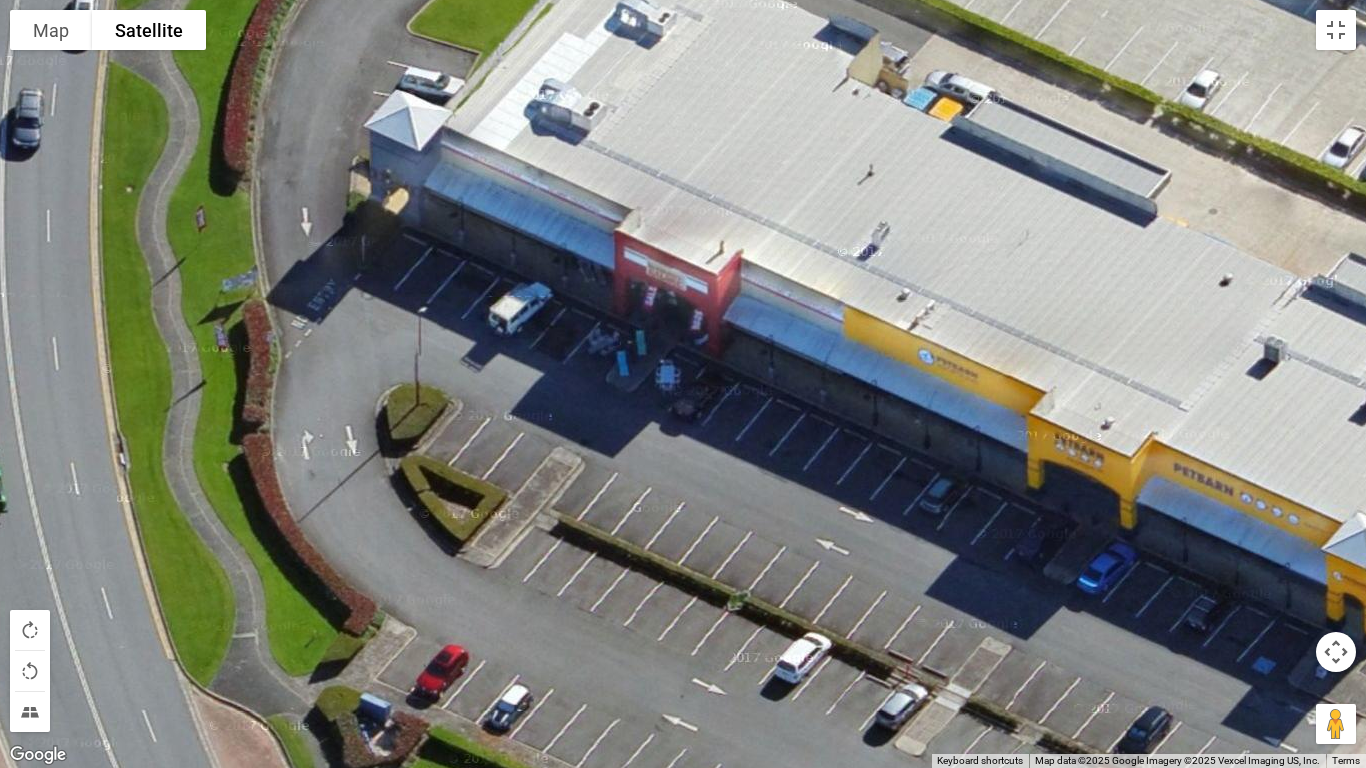 drag, startPoint x: 530, startPoint y: 141, endPoint x: 767, endPoint y: 438, distance: 379.97104 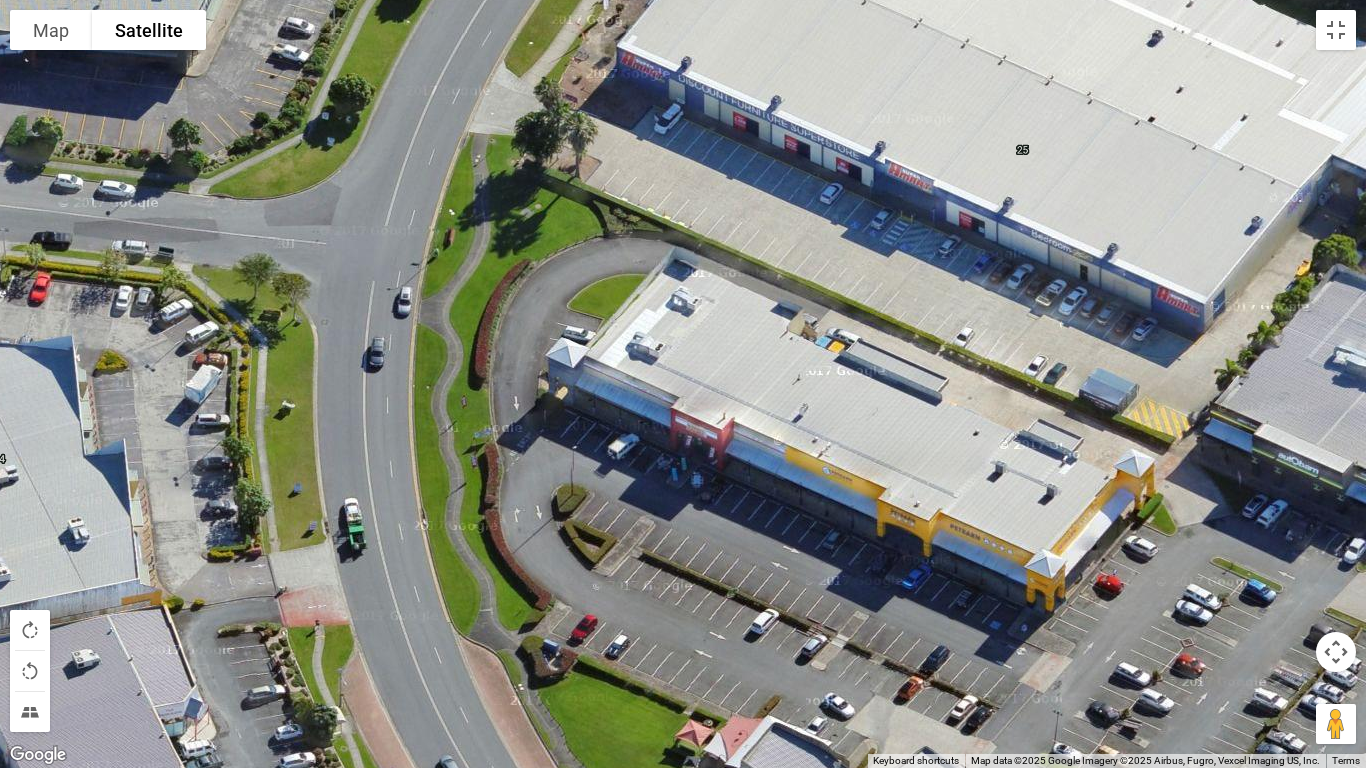 drag, startPoint x: 1184, startPoint y: 559, endPoint x: 1171, endPoint y: 638, distance: 80.06248 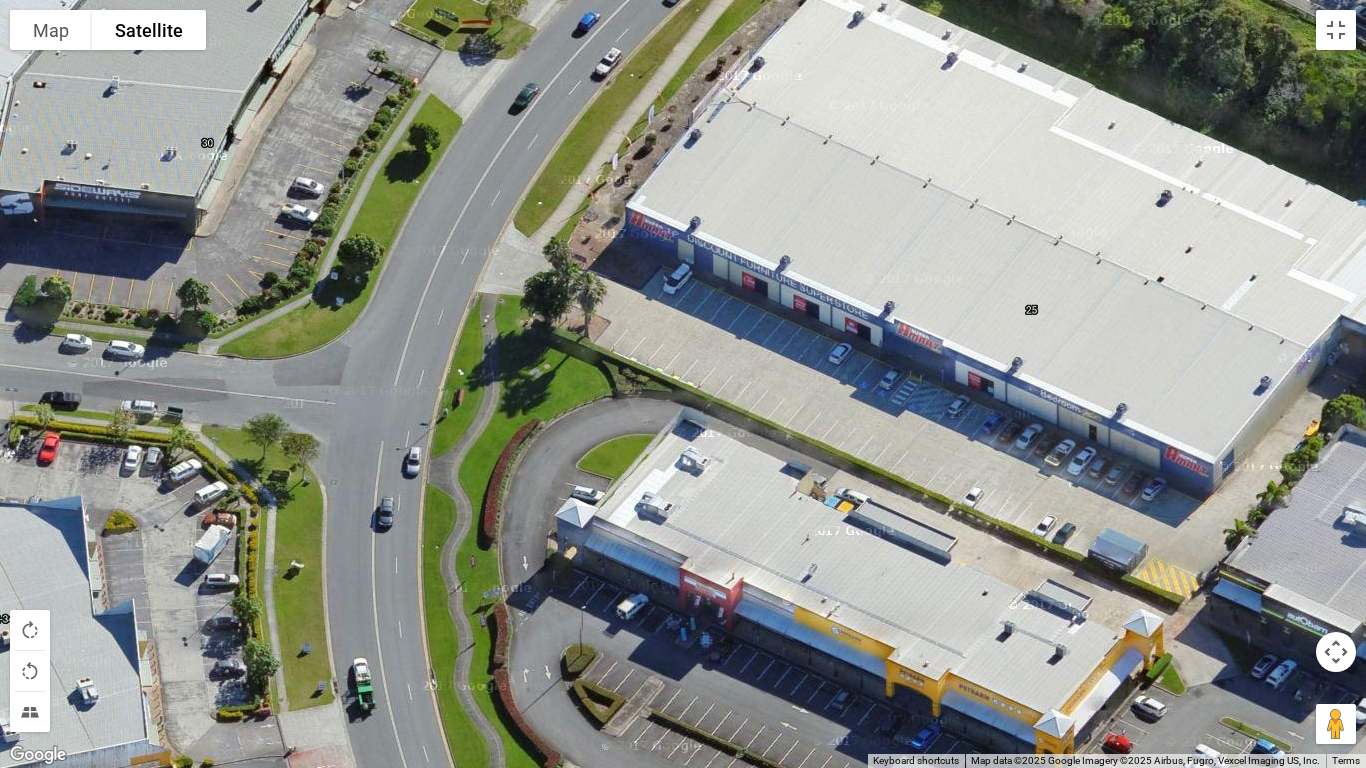 drag, startPoint x: 782, startPoint y: 358, endPoint x: 823, endPoint y: 471, distance: 120.20815 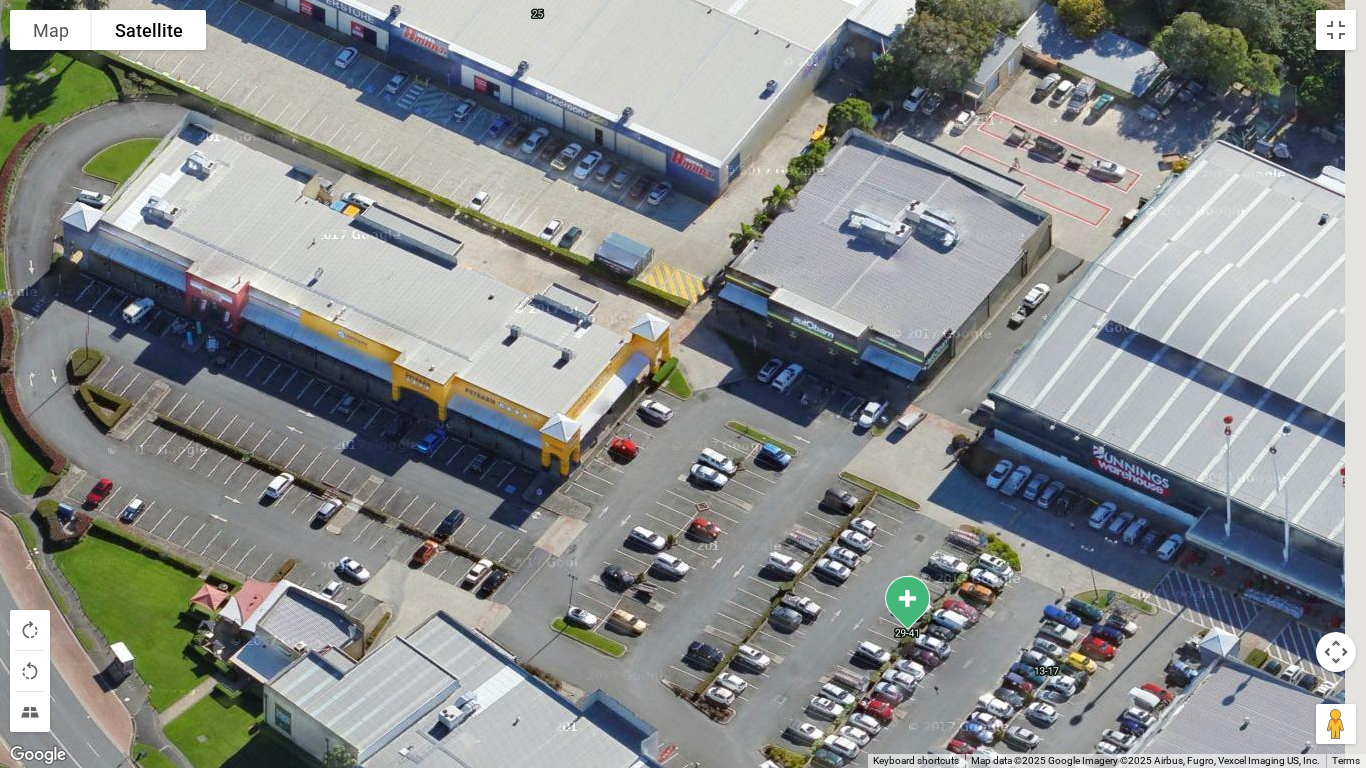 drag, startPoint x: 1212, startPoint y: 557, endPoint x: 724, endPoint y: 315, distance: 544.7091 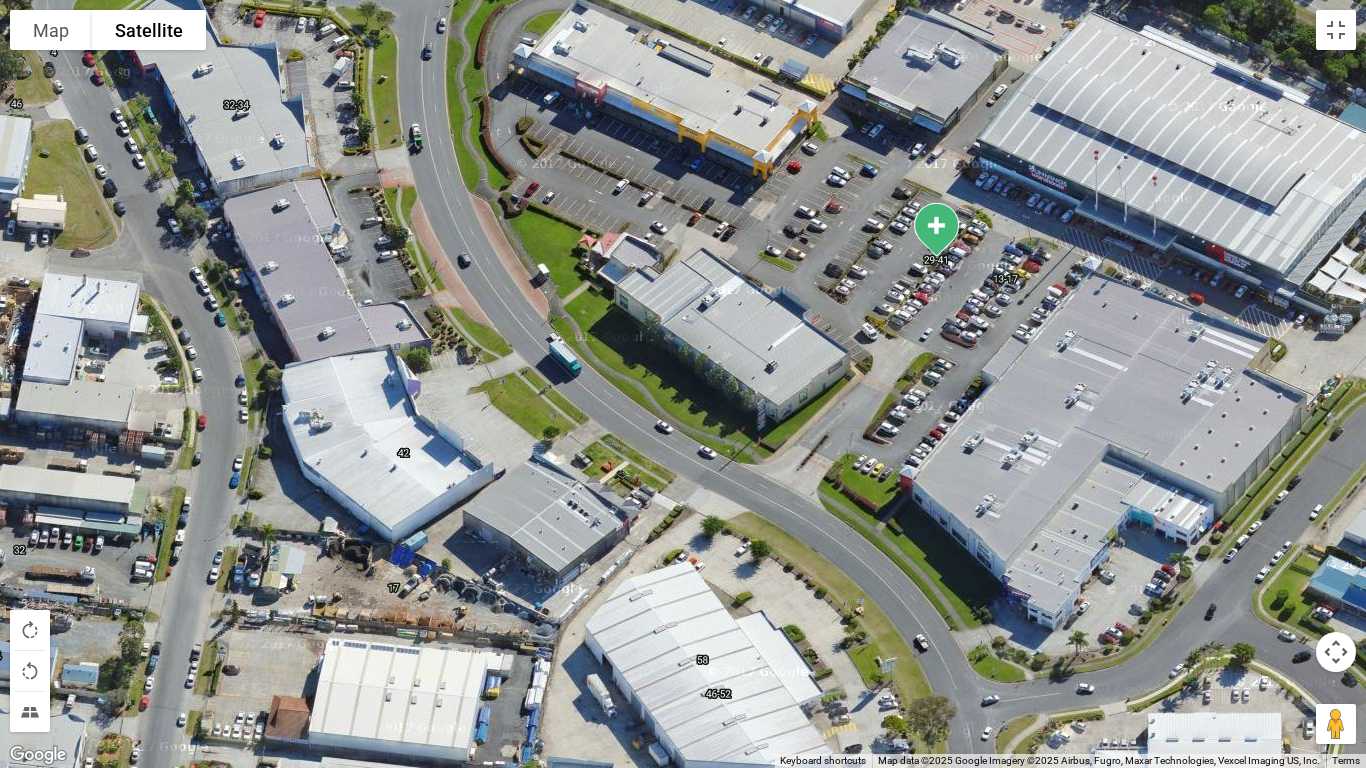 drag, startPoint x: 1130, startPoint y: 669, endPoint x: 1178, endPoint y: 417, distance: 256.5307 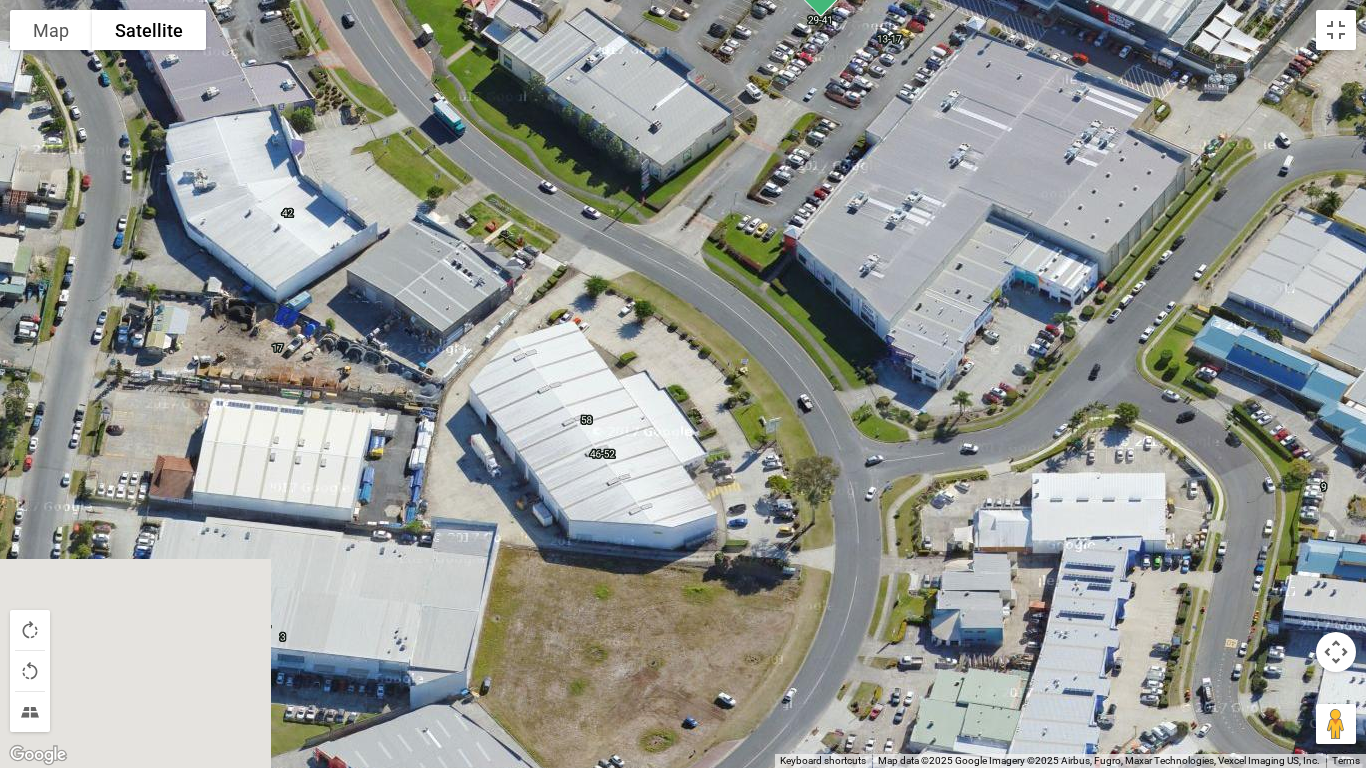 drag, startPoint x: 1028, startPoint y: 432, endPoint x: 1006, endPoint y: 353, distance: 82.006096 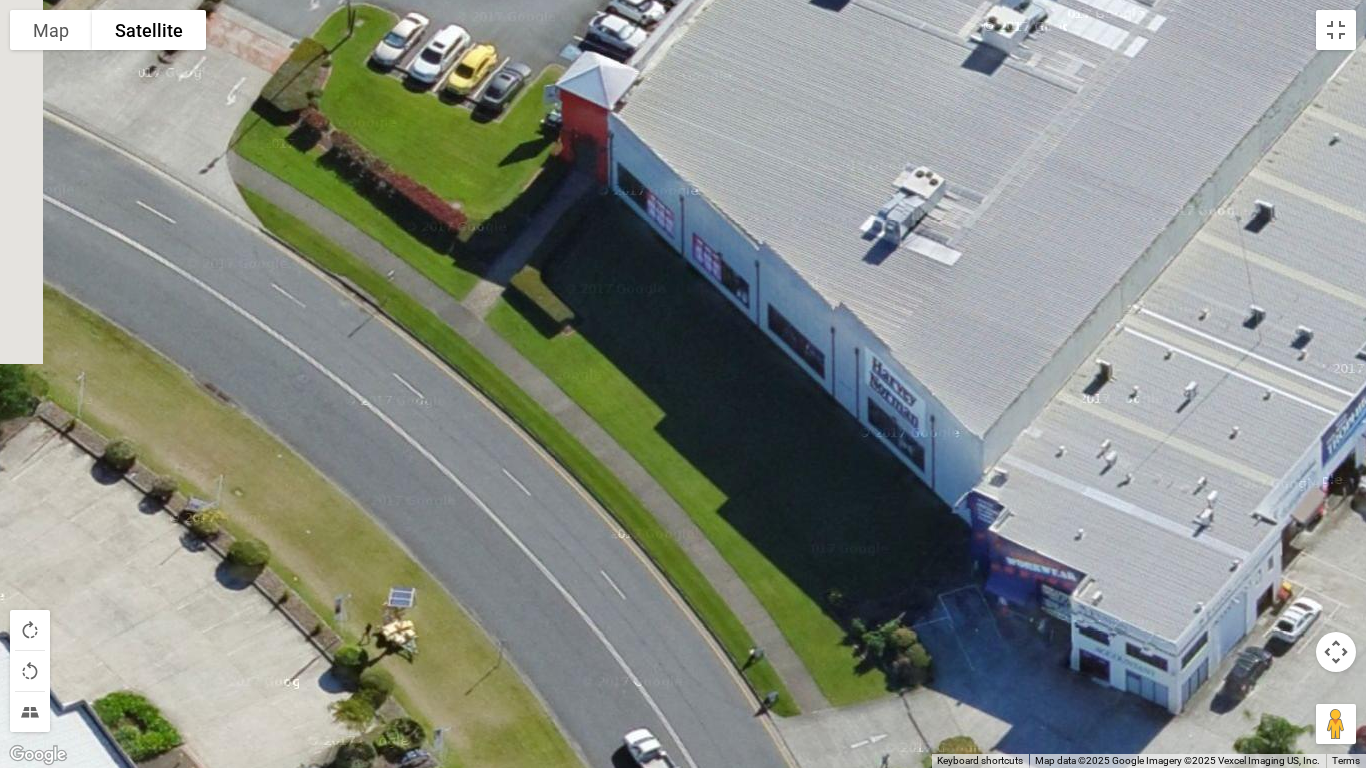 drag, startPoint x: 778, startPoint y: 252, endPoint x: 1227, endPoint y: 470, distance: 499.12424 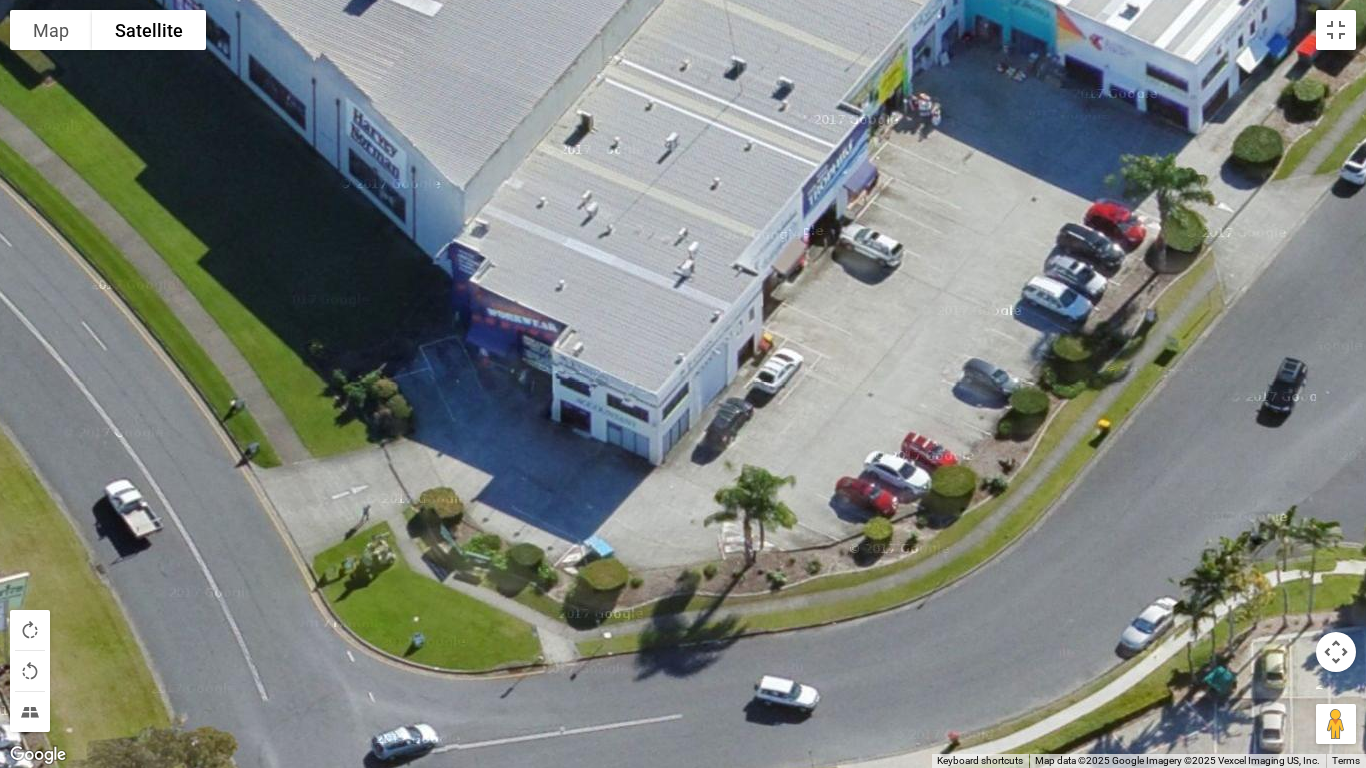 drag, startPoint x: 1195, startPoint y: 531, endPoint x: 673, endPoint y: 274, distance: 581.8359 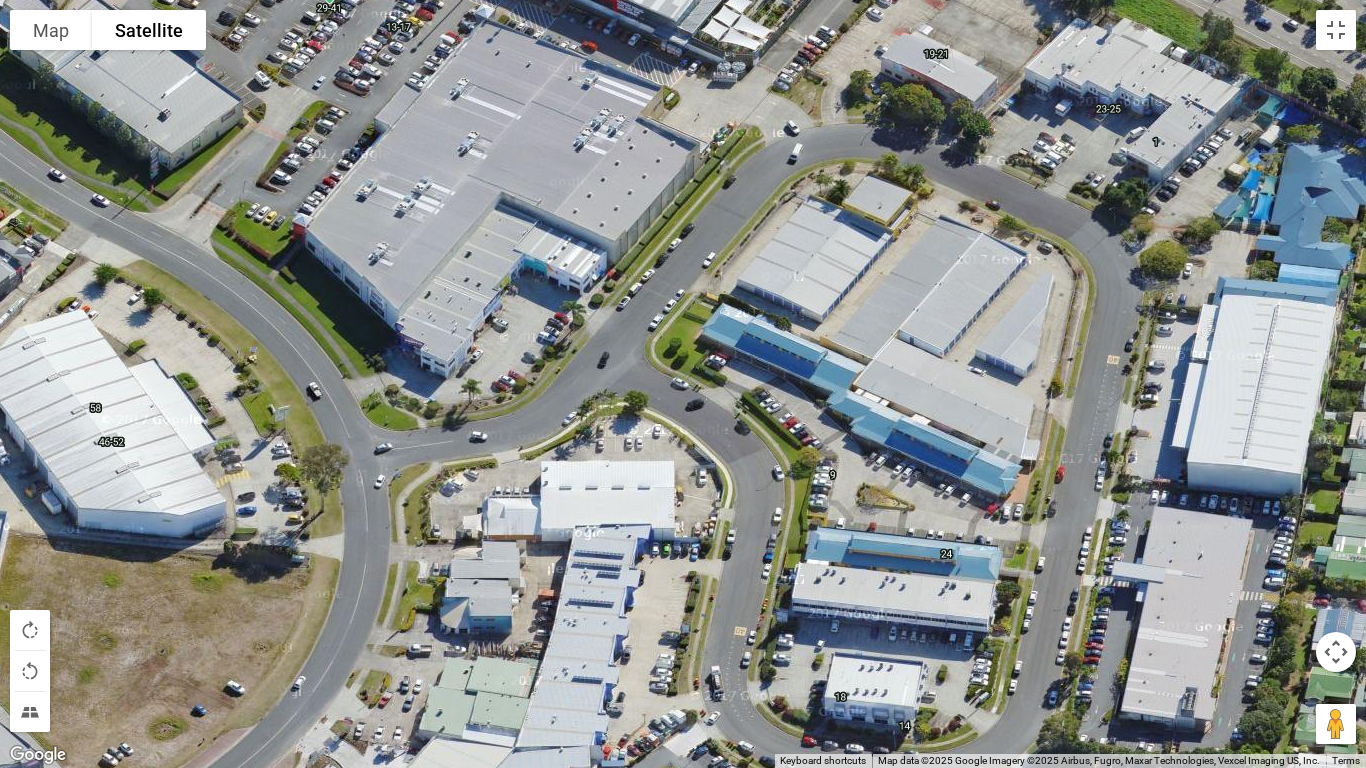 drag, startPoint x: 1021, startPoint y: 210, endPoint x: 647, endPoint y: 229, distance: 374.4823 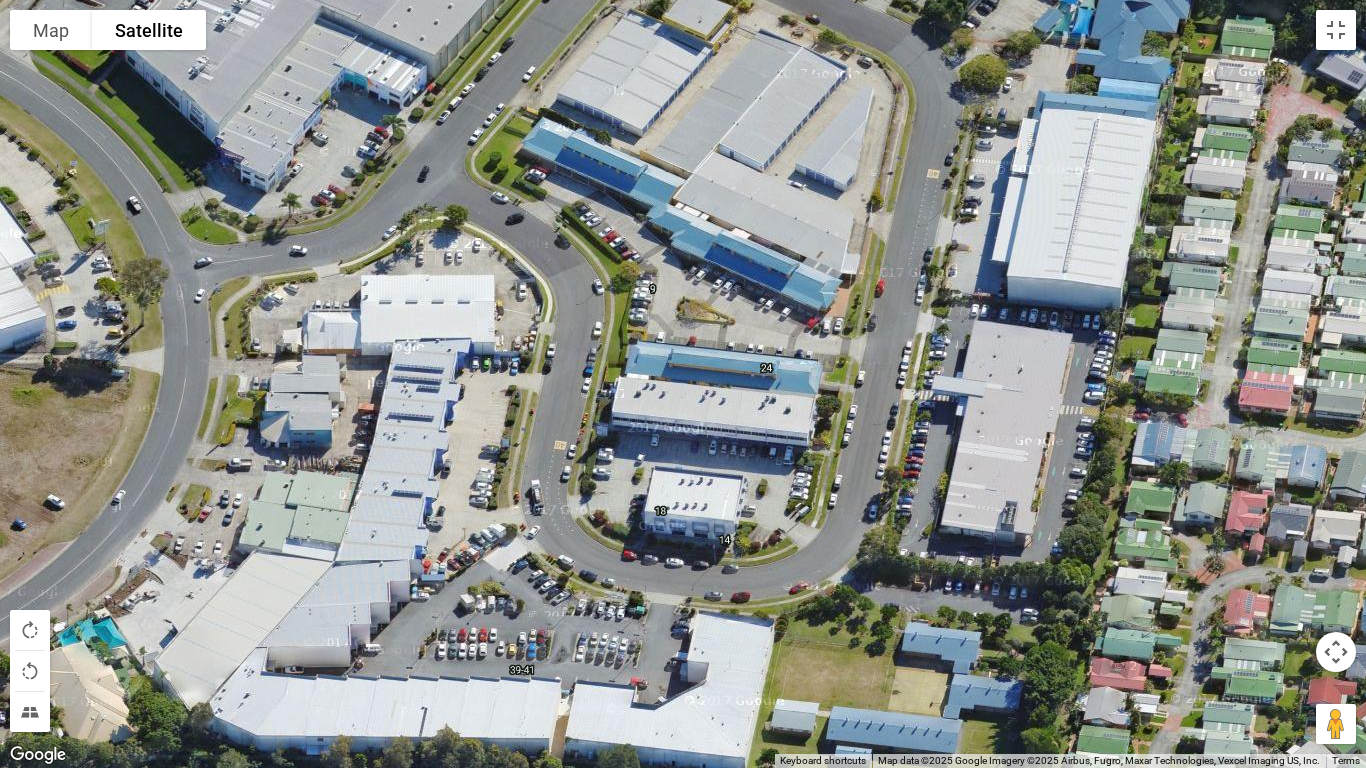 drag, startPoint x: 1009, startPoint y: 458, endPoint x: 835, endPoint y: 284, distance: 246.07317 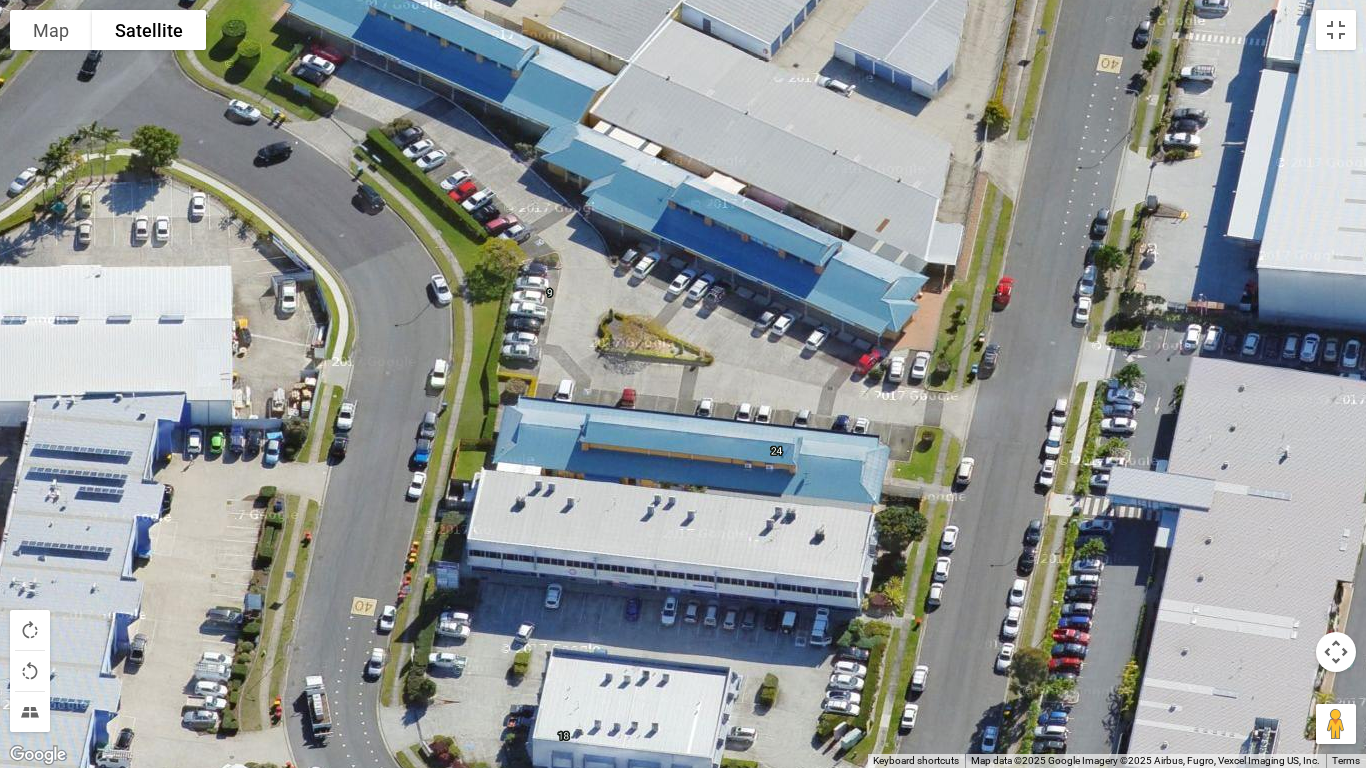 drag, startPoint x: 657, startPoint y: 261, endPoint x: 745, endPoint y: 352, distance: 126.58989 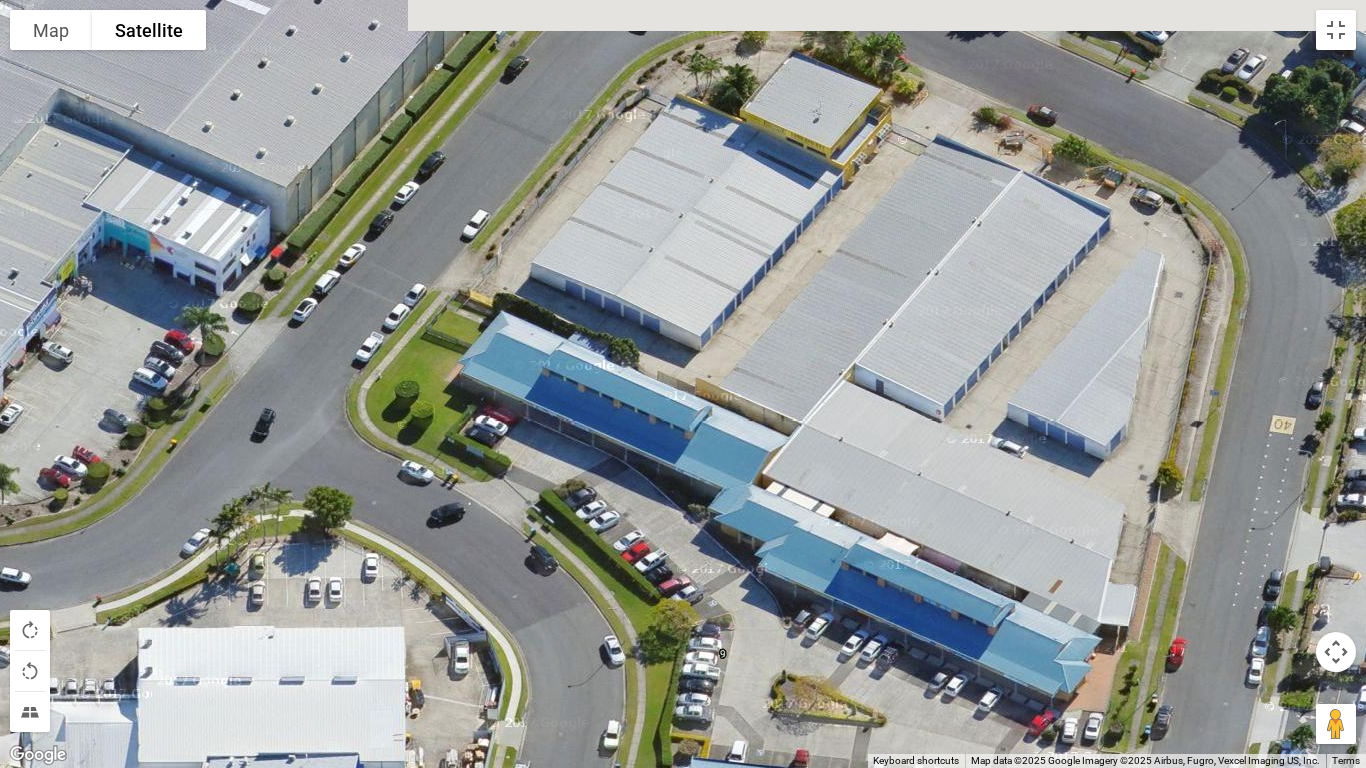 drag, startPoint x: 682, startPoint y: 118, endPoint x: 857, endPoint y: 484, distance: 405.68585 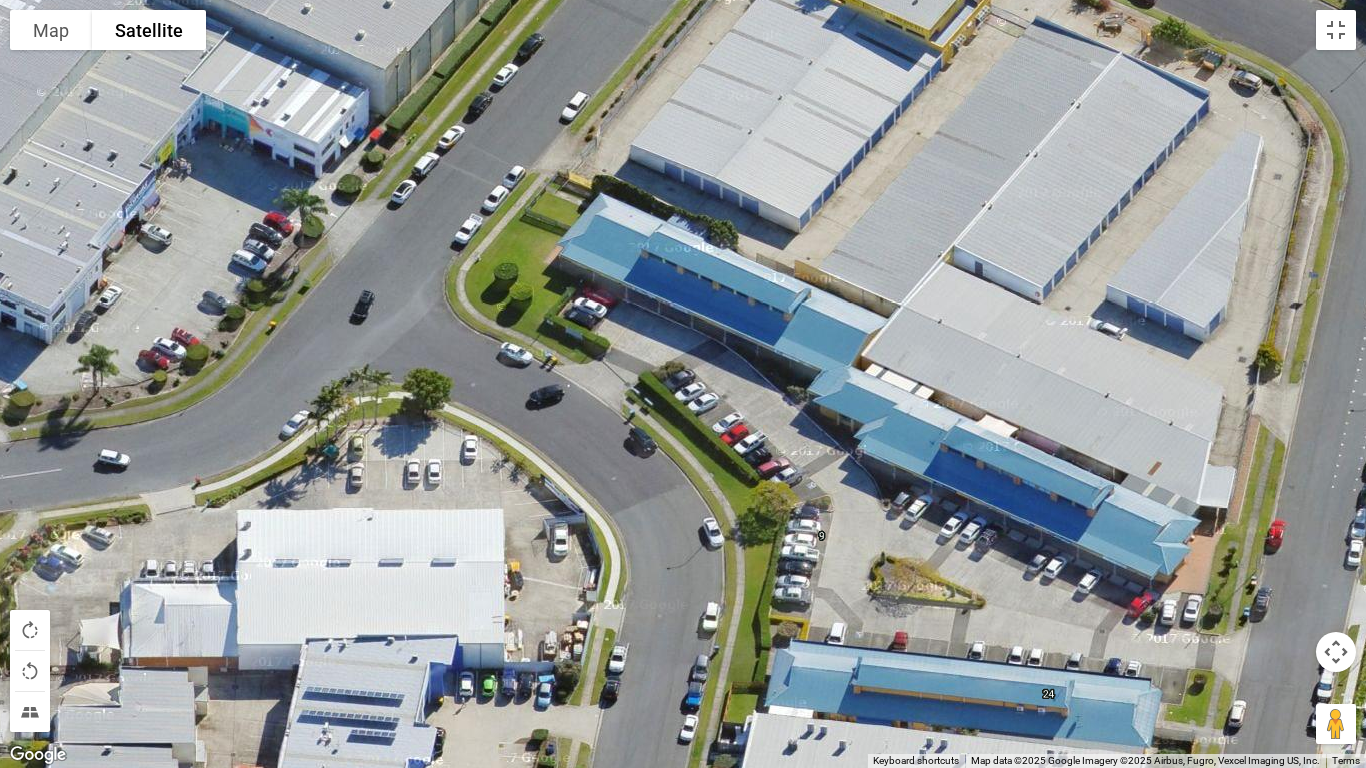 drag, startPoint x: 862, startPoint y: 436, endPoint x: 823, endPoint y: 387, distance: 62.625874 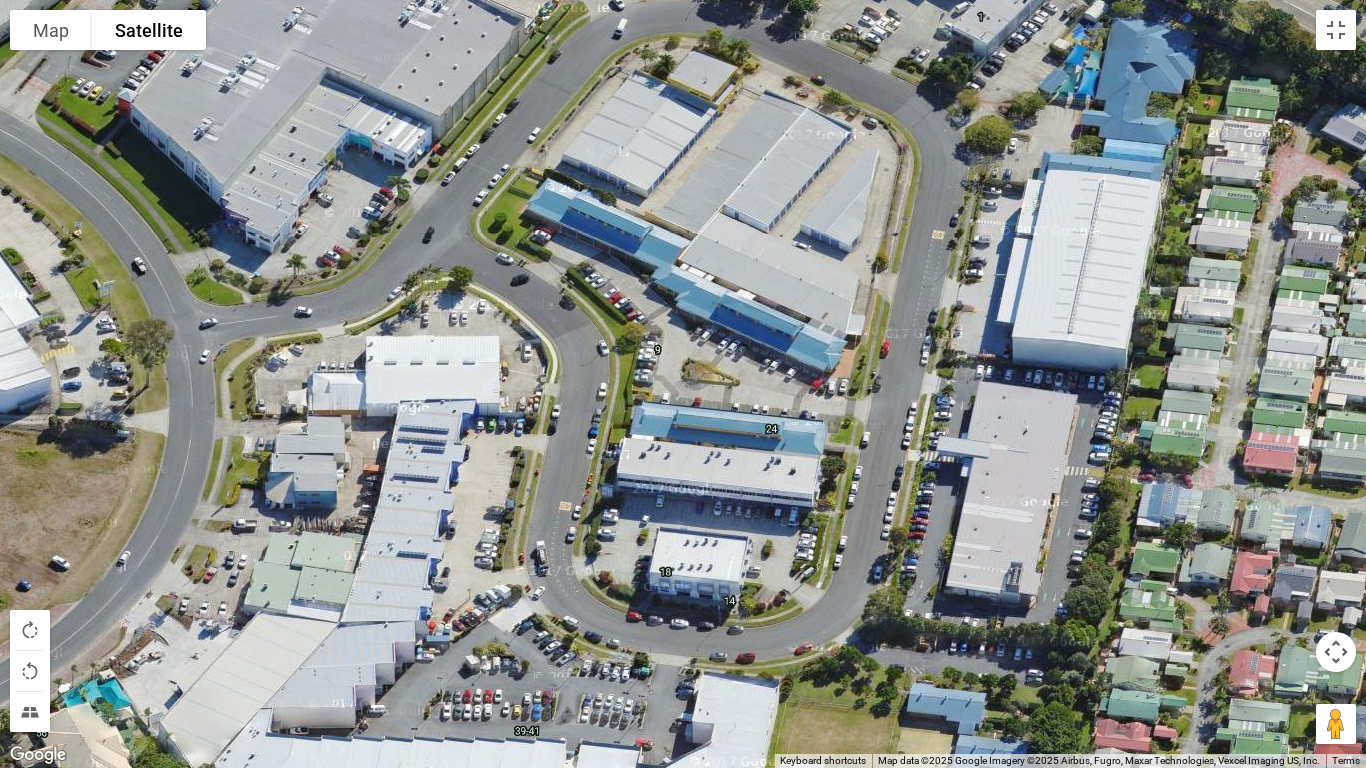 drag, startPoint x: 1166, startPoint y: 537, endPoint x: 1080, endPoint y: 464, distance: 112.805145 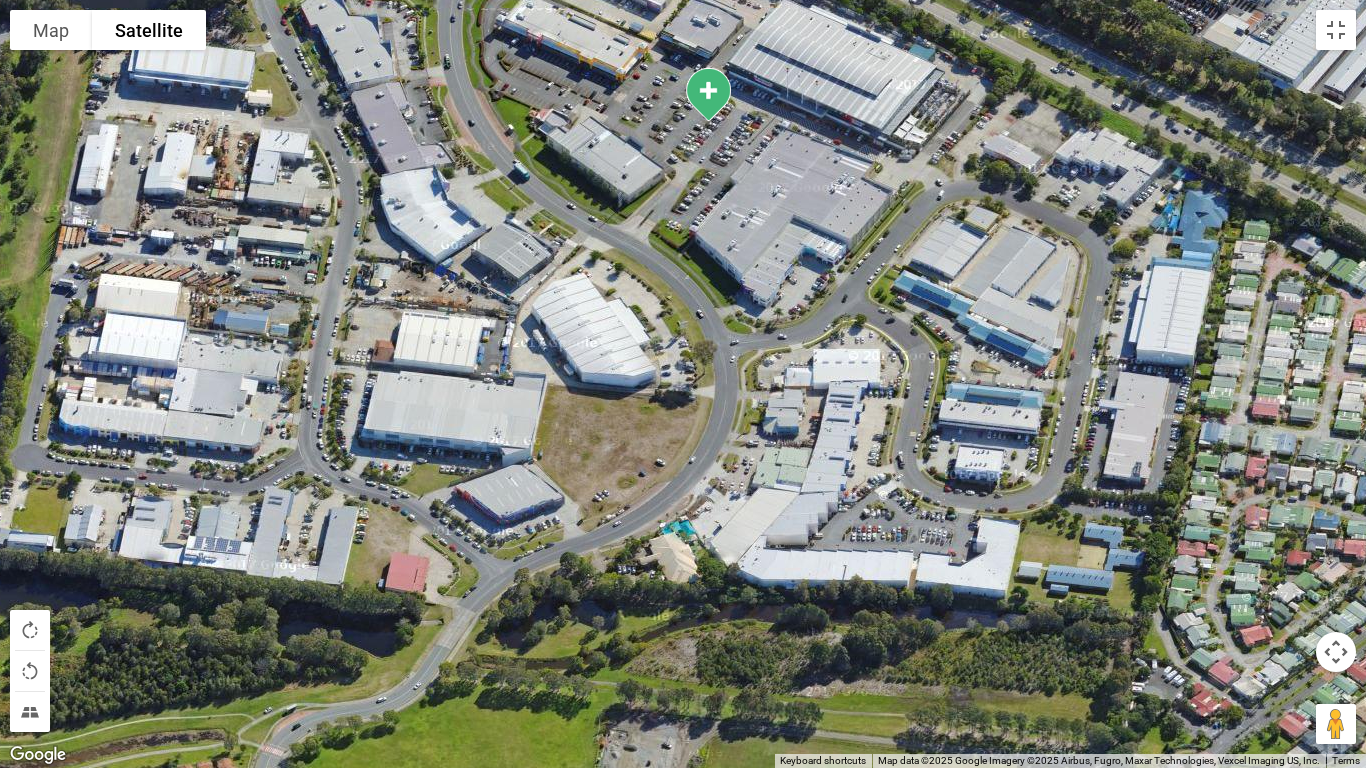 drag, startPoint x: 815, startPoint y: 588, endPoint x: 907, endPoint y: 534, distance: 106.677086 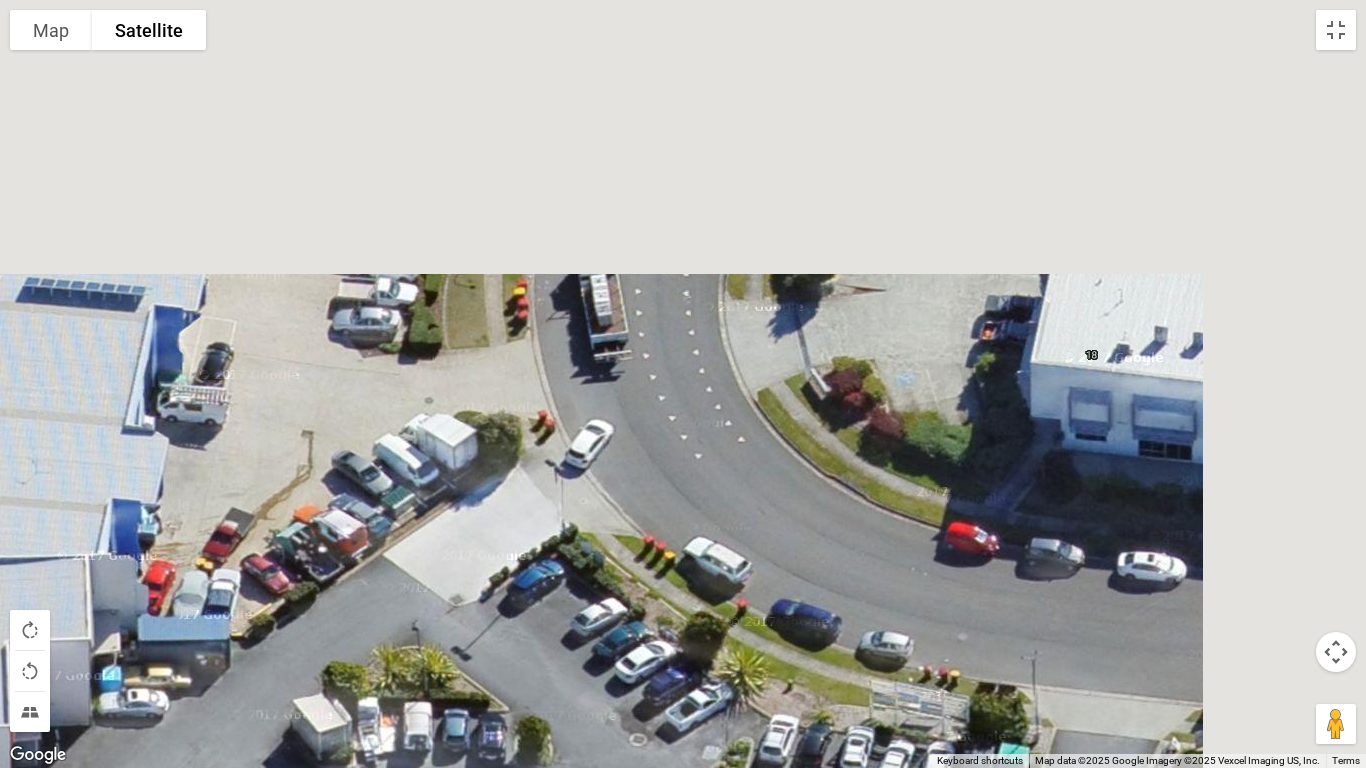 drag, startPoint x: 1180, startPoint y: 334, endPoint x: 887, endPoint y: 654, distance: 433.8767 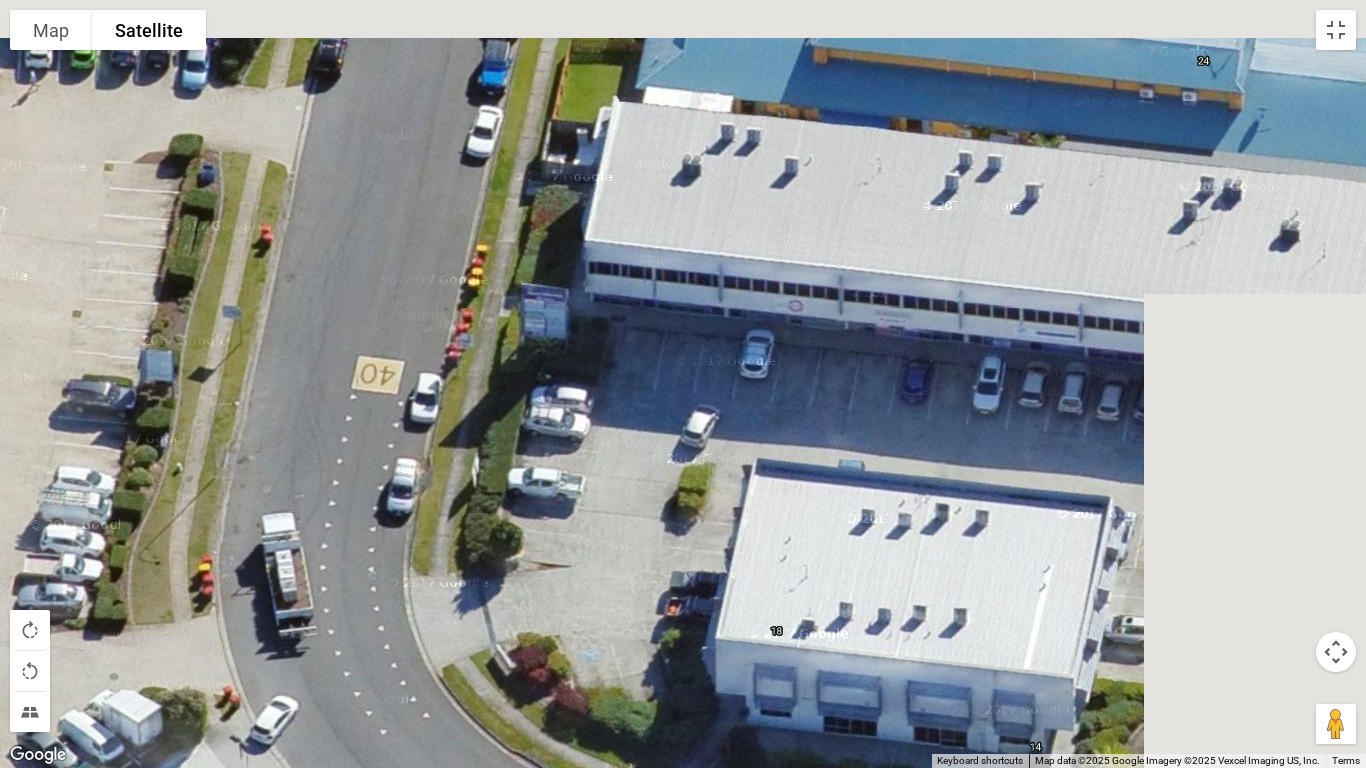 drag, startPoint x: 1100, startPoint y: 271, endPoint x: 831, endPoint y: 445, distance: 320.3701 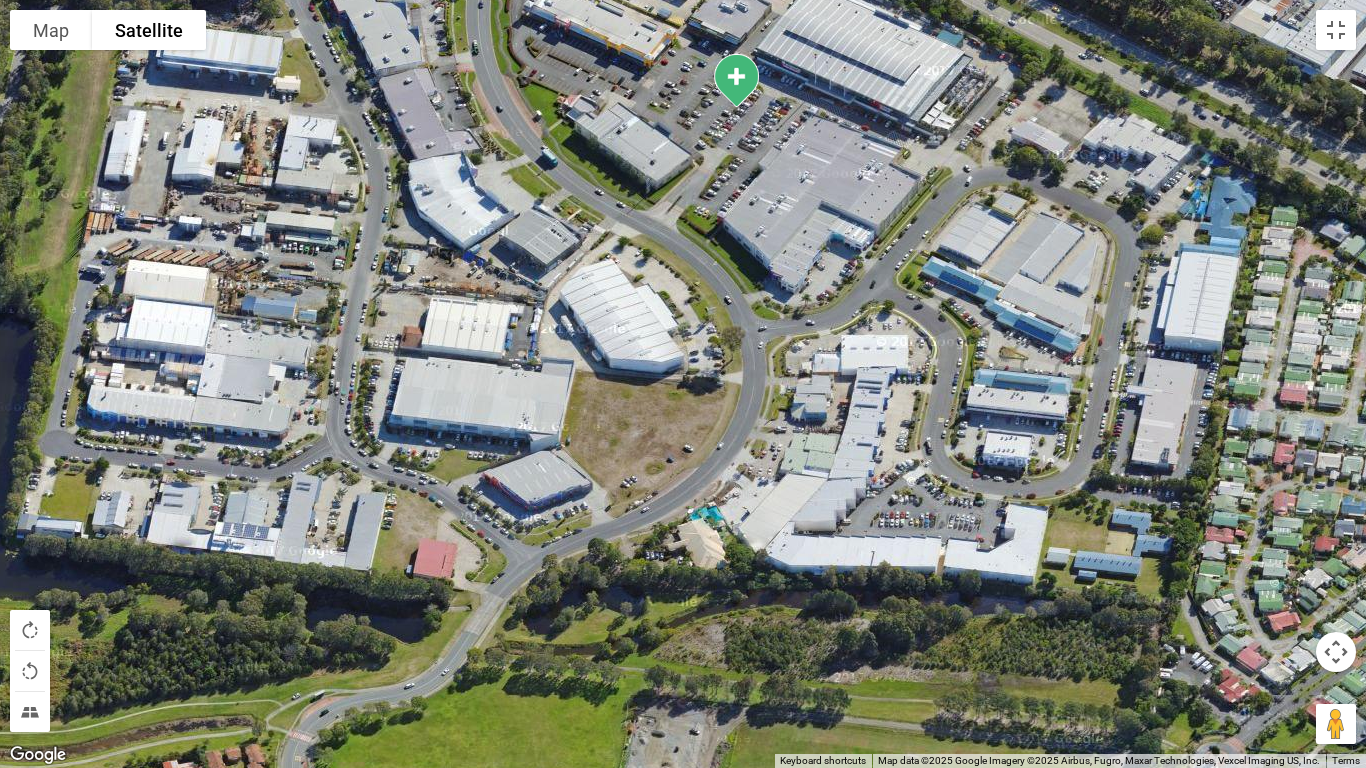 drag, startPoint x: 412, startPoint y: 418, endPoint x: 785, endPoint y: 440, distance: 373.64822 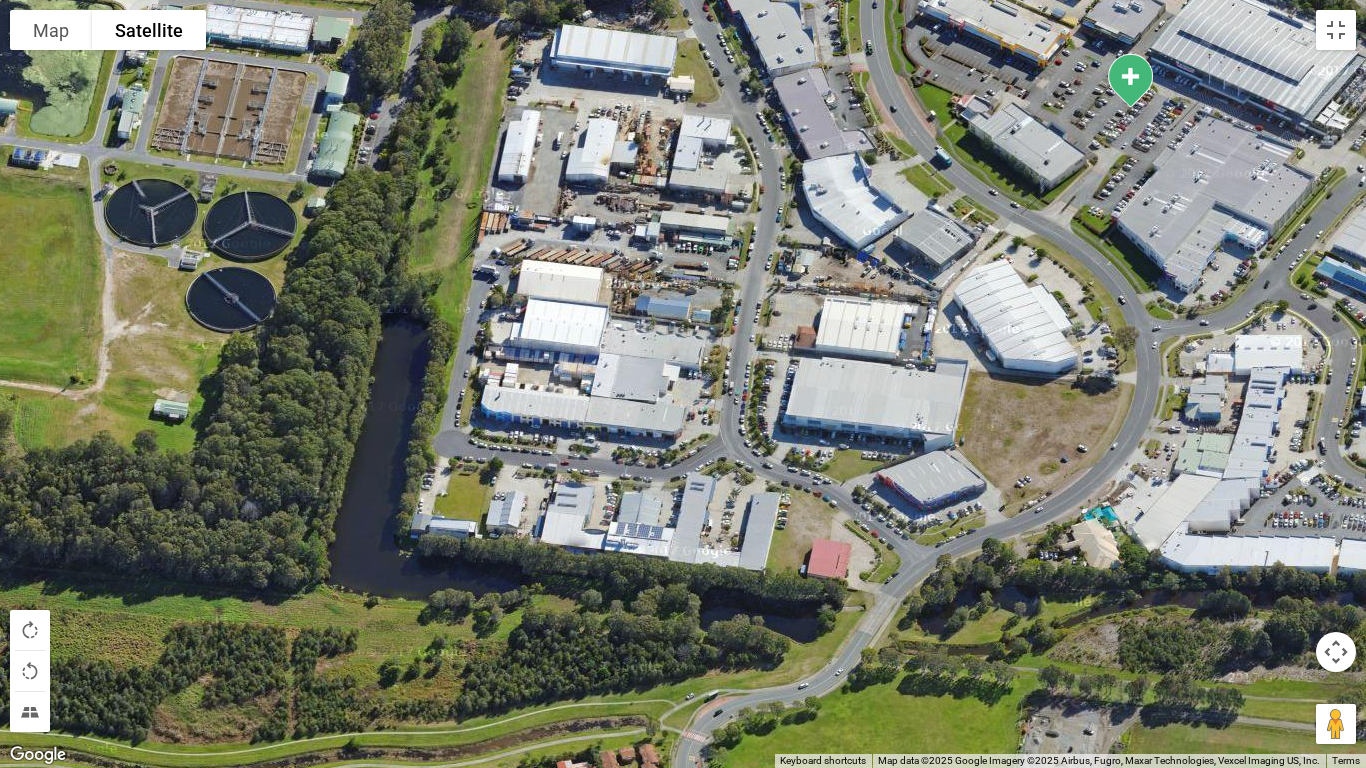 drag, startPoint x: 420, startPoint y: 480, endPoint x: 816, endPoint y: 481, distance: 396.00125 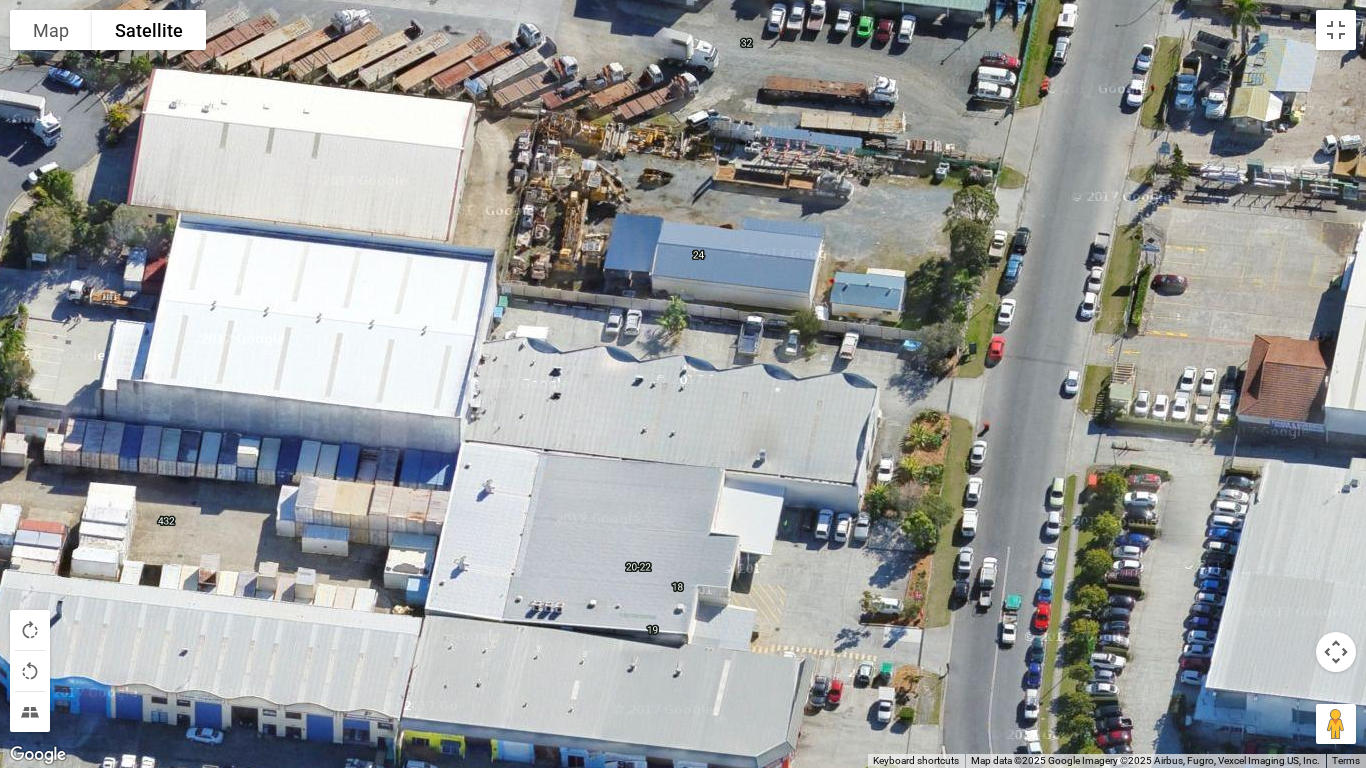 drag, startPoint x: 819, startPoint y: 371, endPoint x: 773, endPoint y: 645, distance: 277.83447 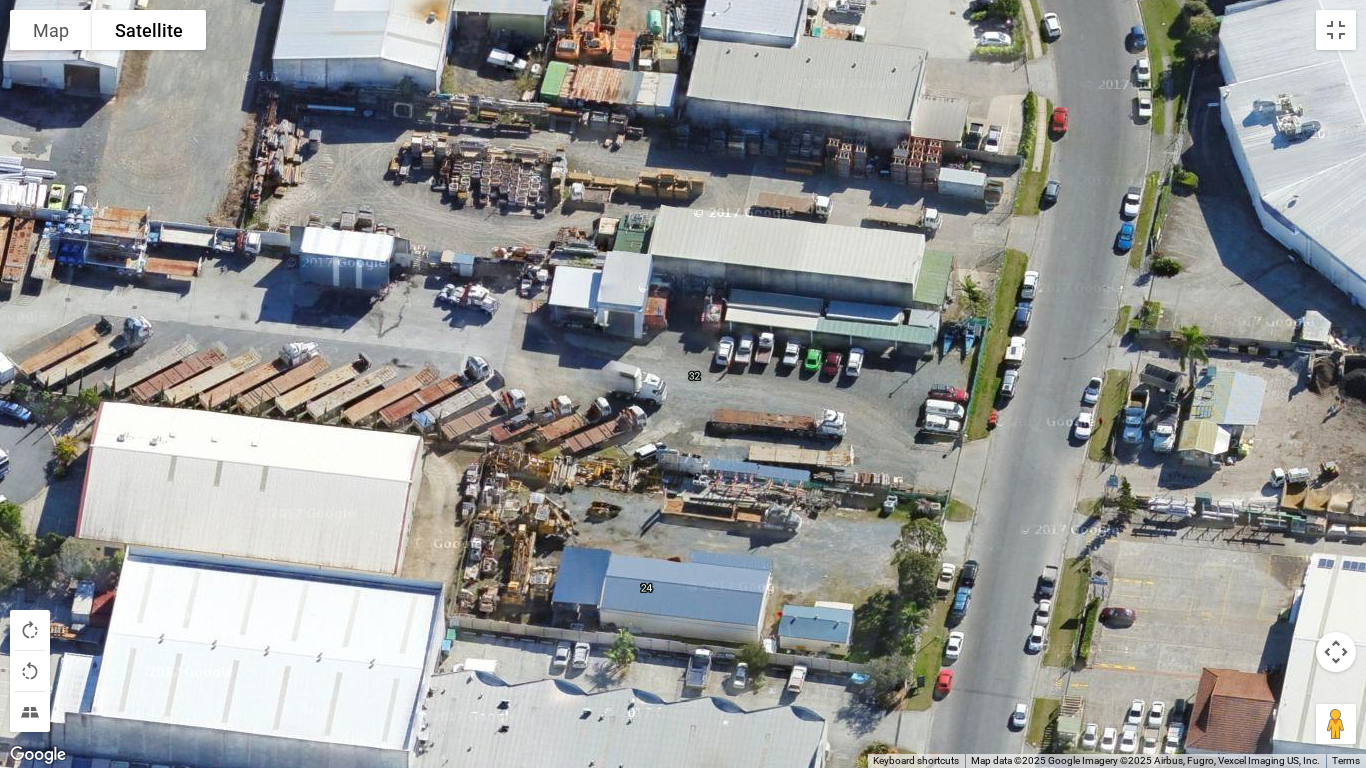 drag, startPoint x: 694, startPoint y: 281, endPoint x: 642, endPoint y: 618, distance: 340.98828 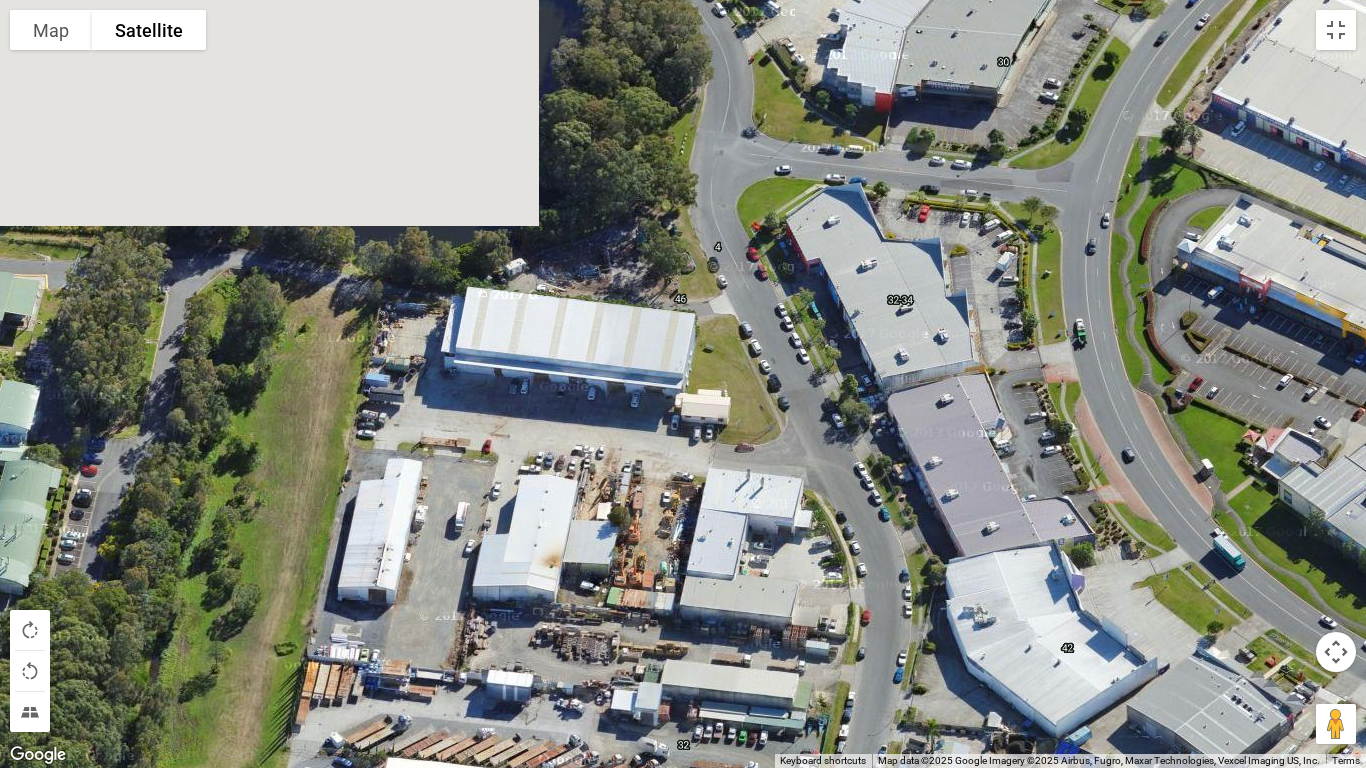 drag, startPoint x: 764, startPoint y: 302, endPoint x: 768, endPoint y: 577, distance: 275.02908 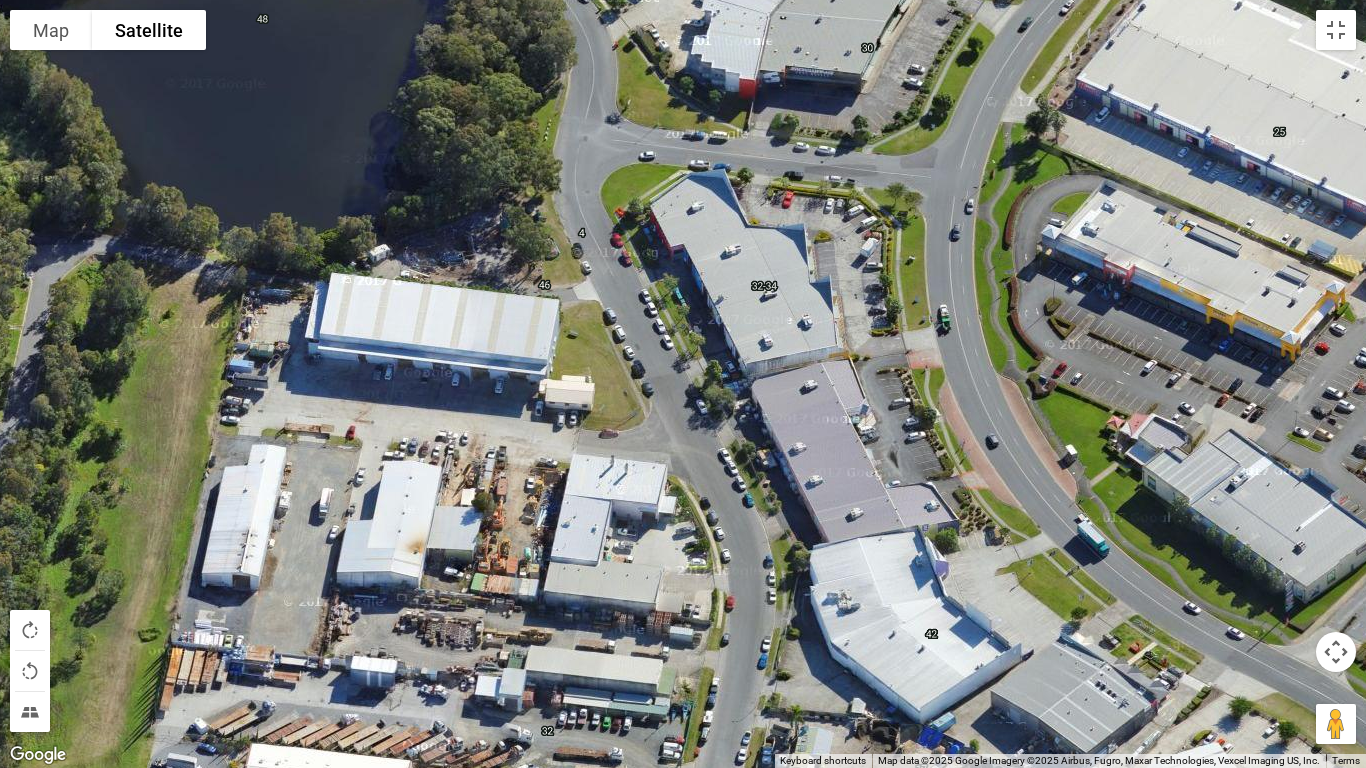 drag, startPoint x: 936, startPoint y: 297, endPoint x: 800, endPoint y: 285, distance: 136.52838 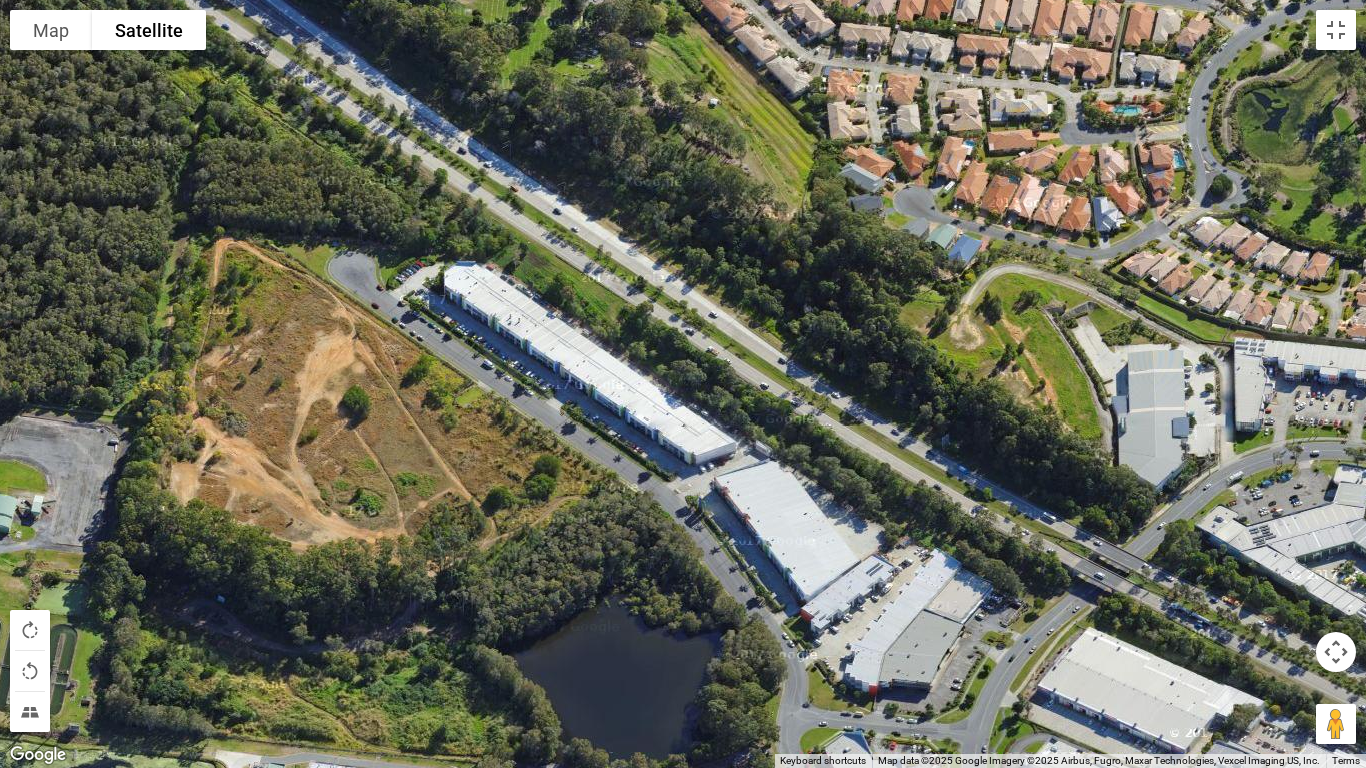 drag, startPoint x: 862, startPoint y: 262, endPoint x: 966, endPoint y: 671, distance: 422.0154 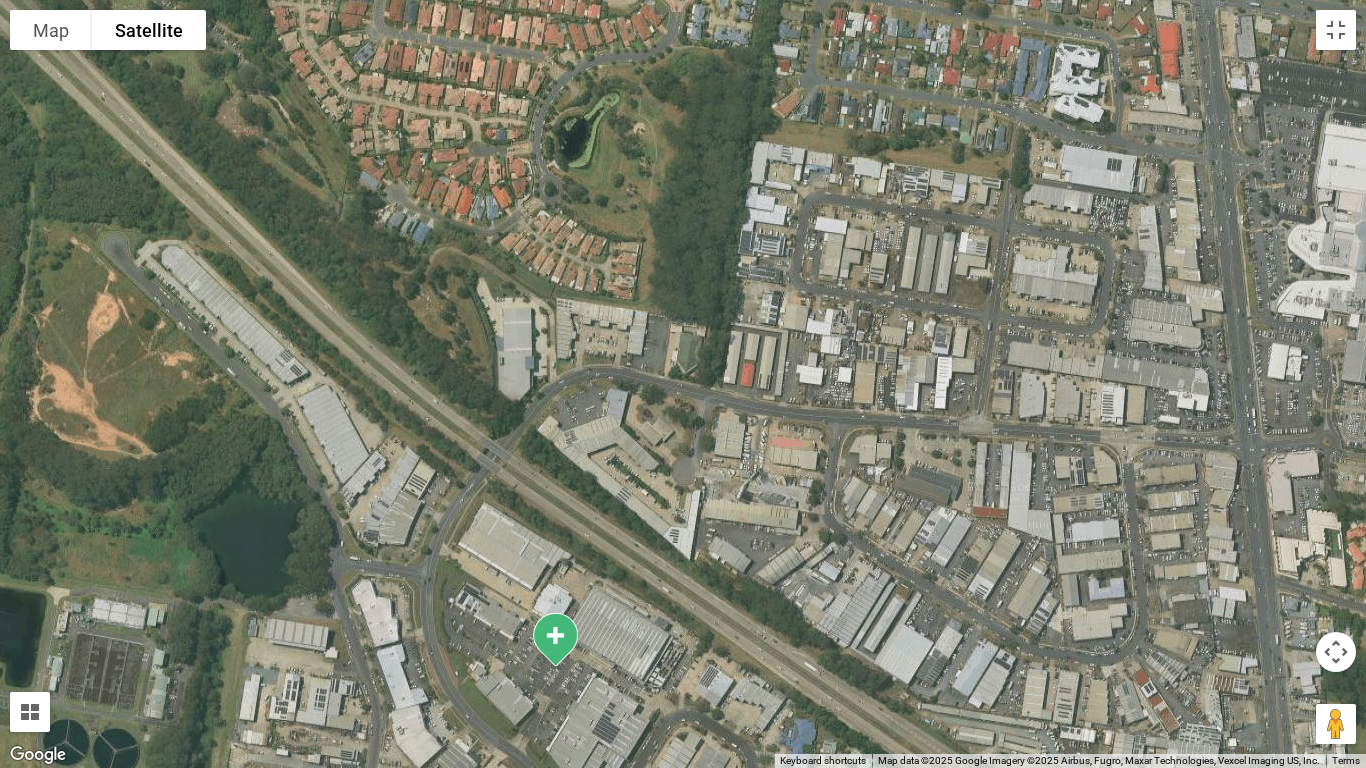 drag, startPoint x: 1223, startPoint y: 542, endPoint x: 592, endPoint y: 361, distance: 656.4465 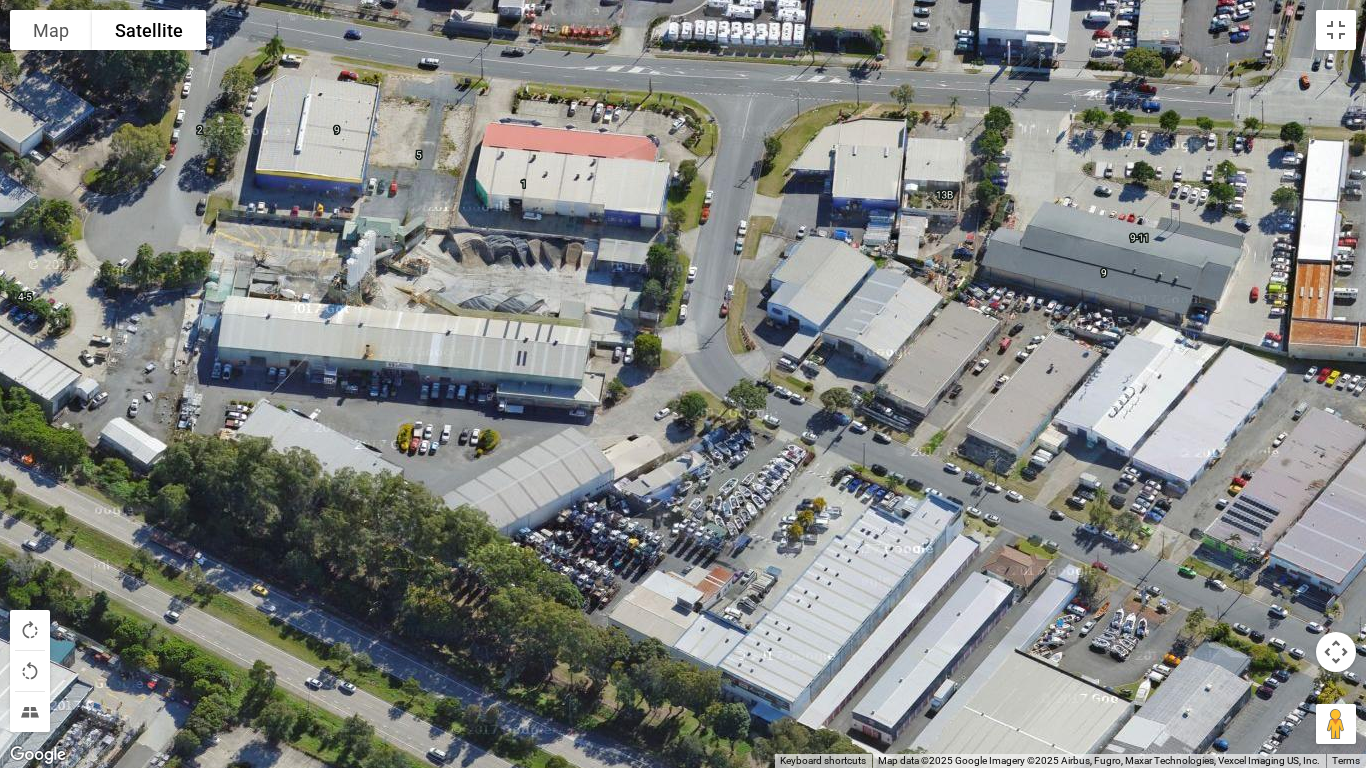 drag, startPoint x: 708, startPoint y: 628, endPoint x: 957, endPoint y: 621, distance: 249.09837 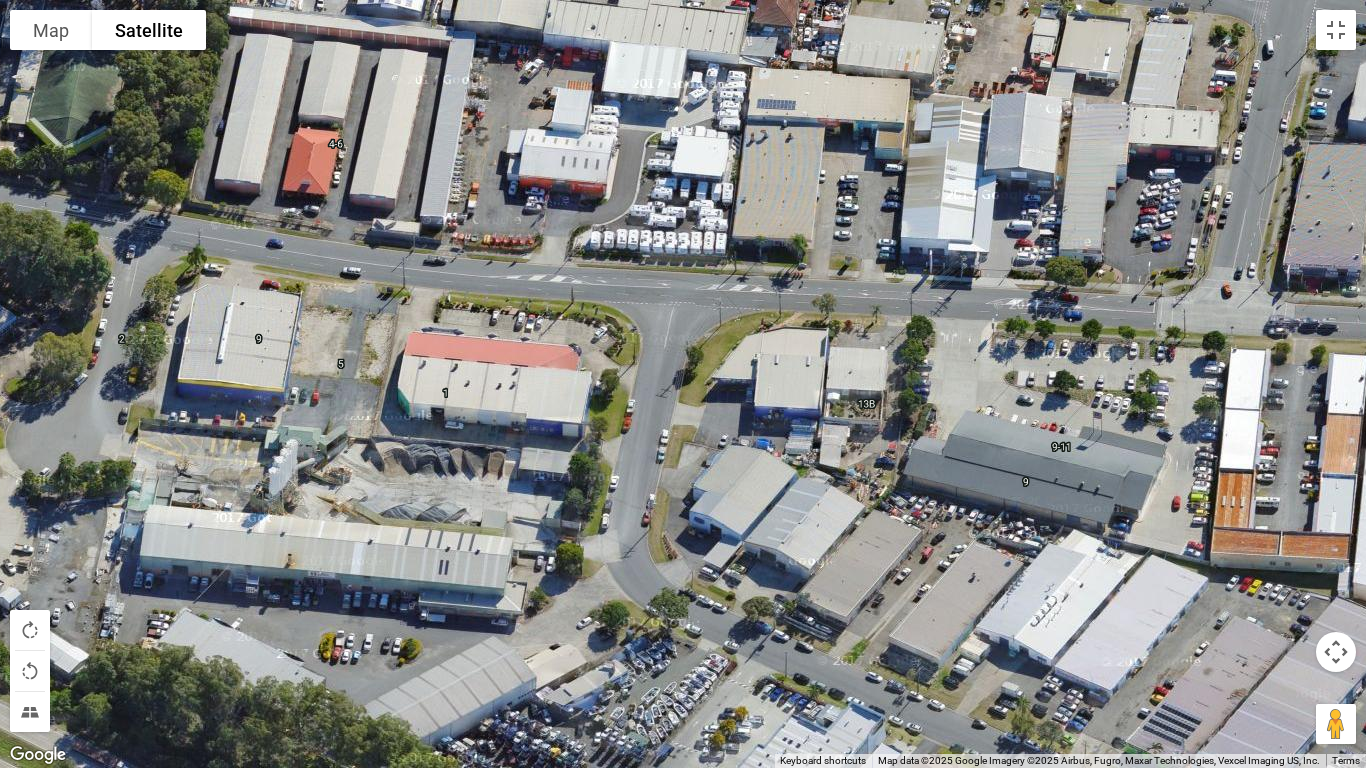 drag, startPoint x: 1164, startPoint y: 451, endPoint x: 1085, endPoint y: 664, distance: 227.17834 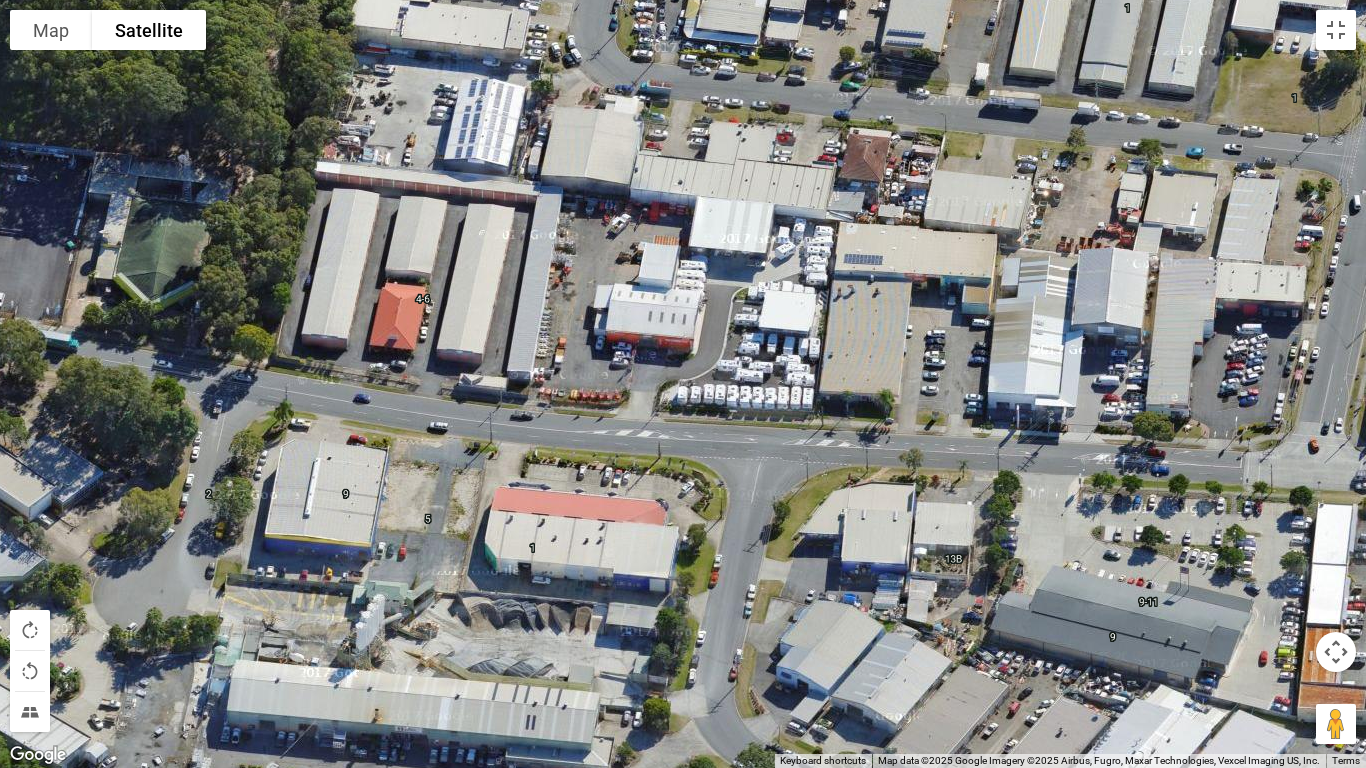 drag, startPoint x: 497, startPoint y: 375, endPoint x: 575, endPoint y: 522, distance: 166.41214 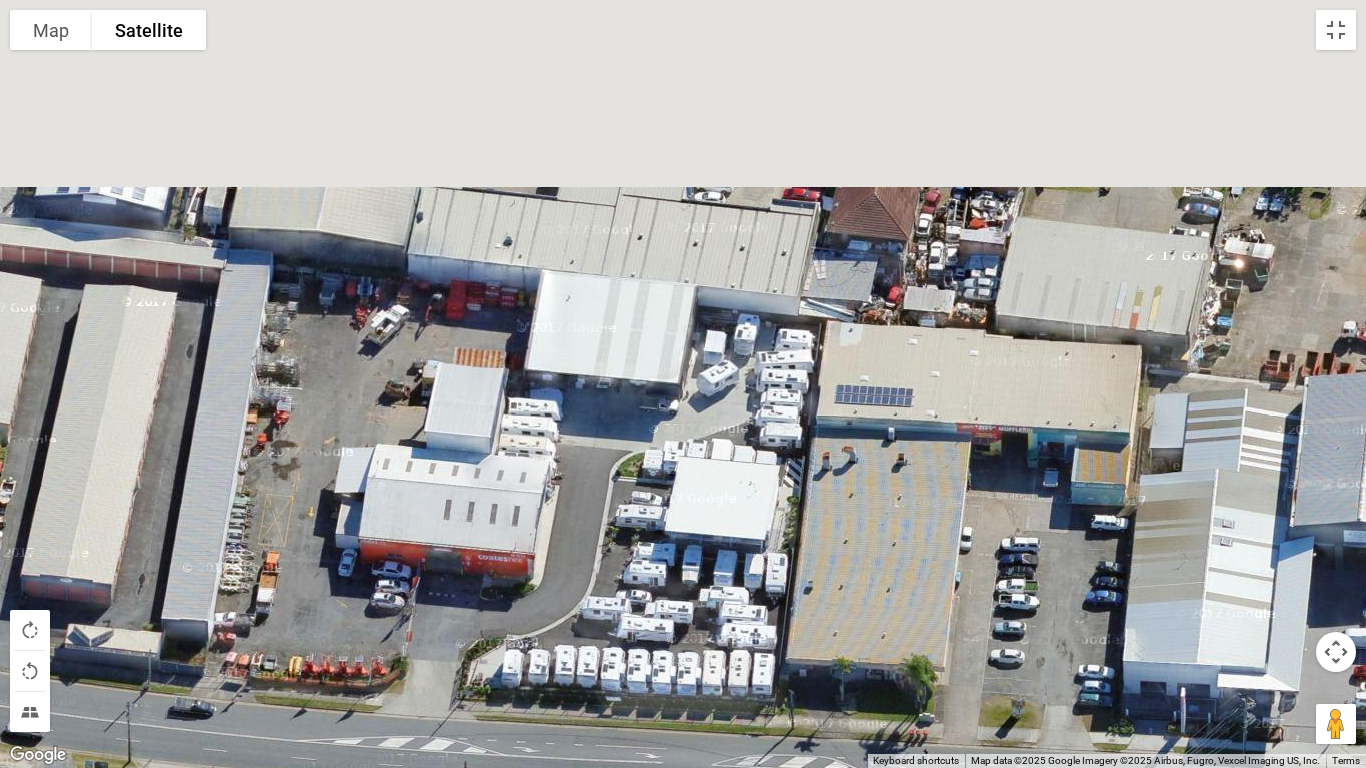 drag, startPoint x: 851, startPoint y: 229, endPoint x: 721, endPoint y: 503, distance: 303.27545 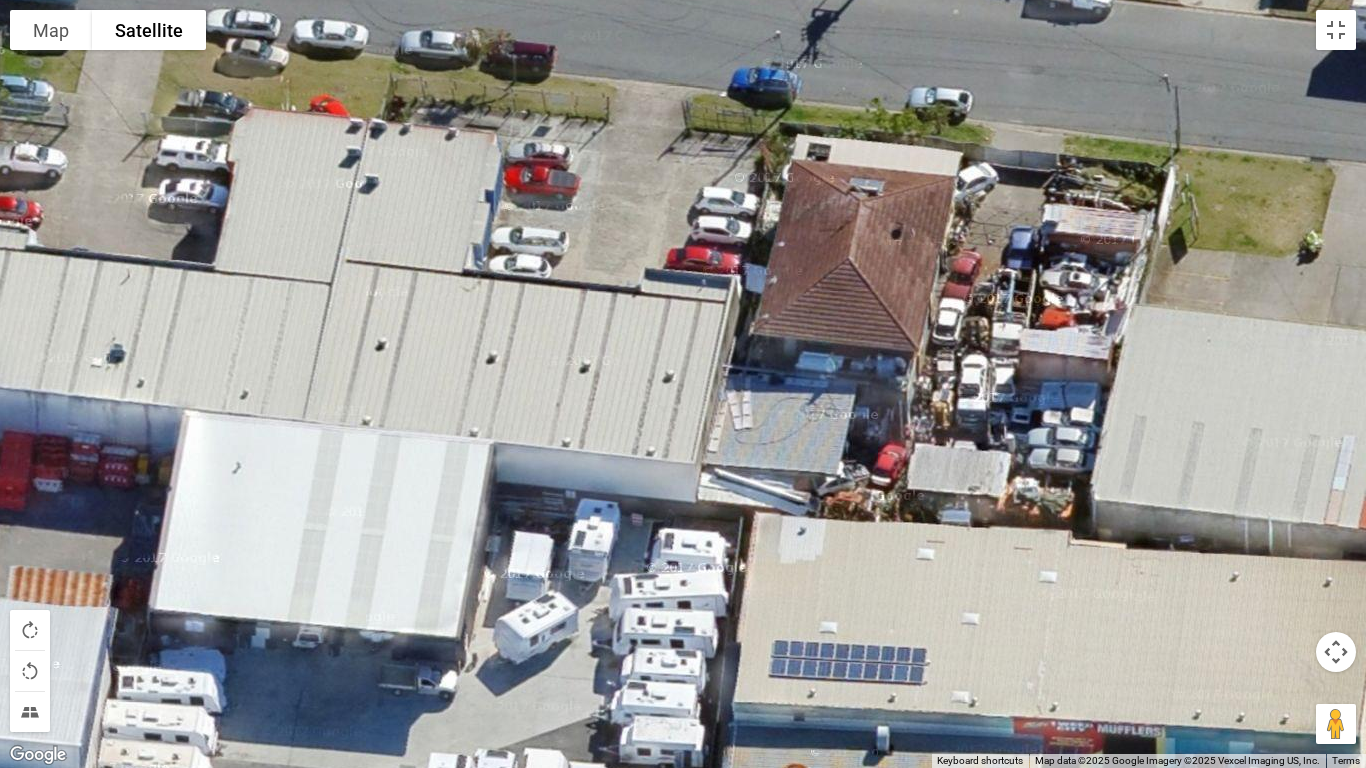 drag, startPoint x: 1239, startPoint y: 282, endPoint x: 1093, endPoint y: 628, distance: 375.54227 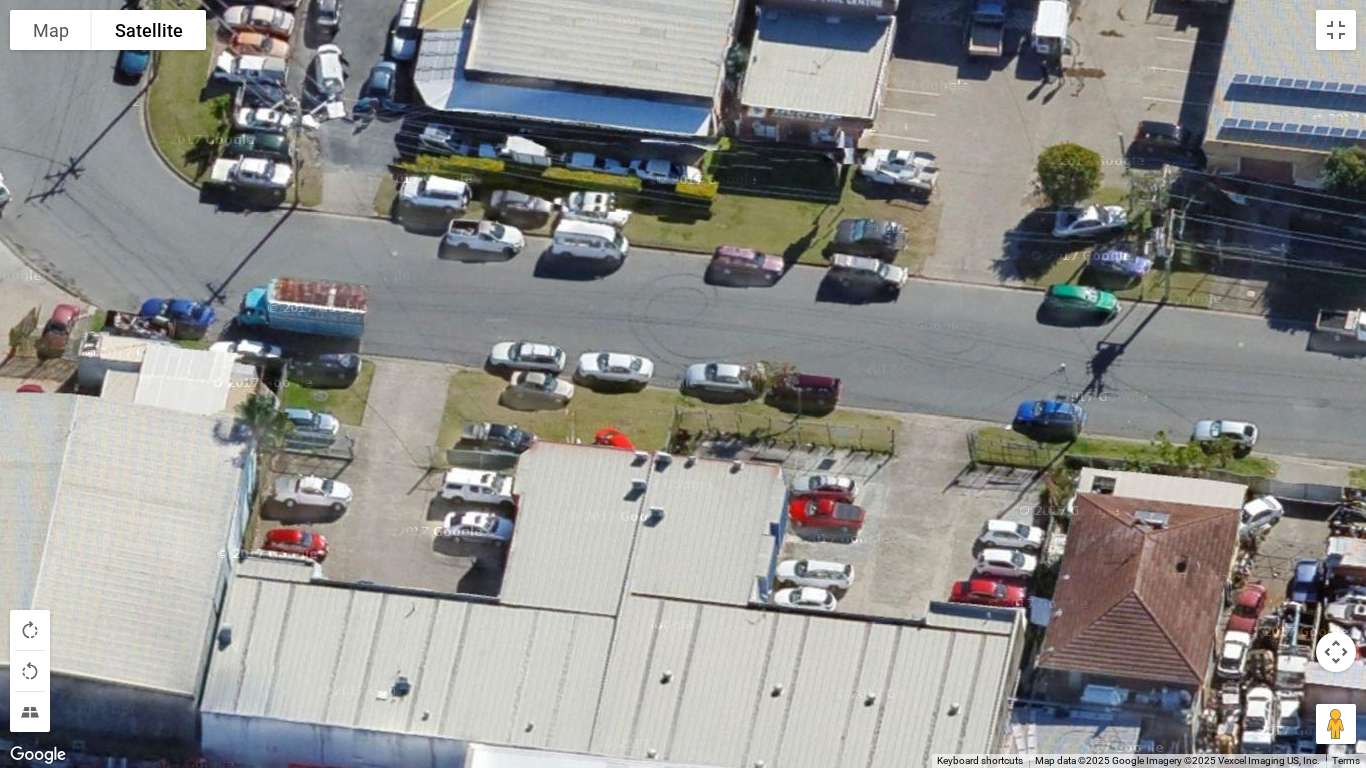 drag, startPoint x: 764, startPoint y: 542, endPoint x: 799, endPoint y: 668, distance: 130.7708 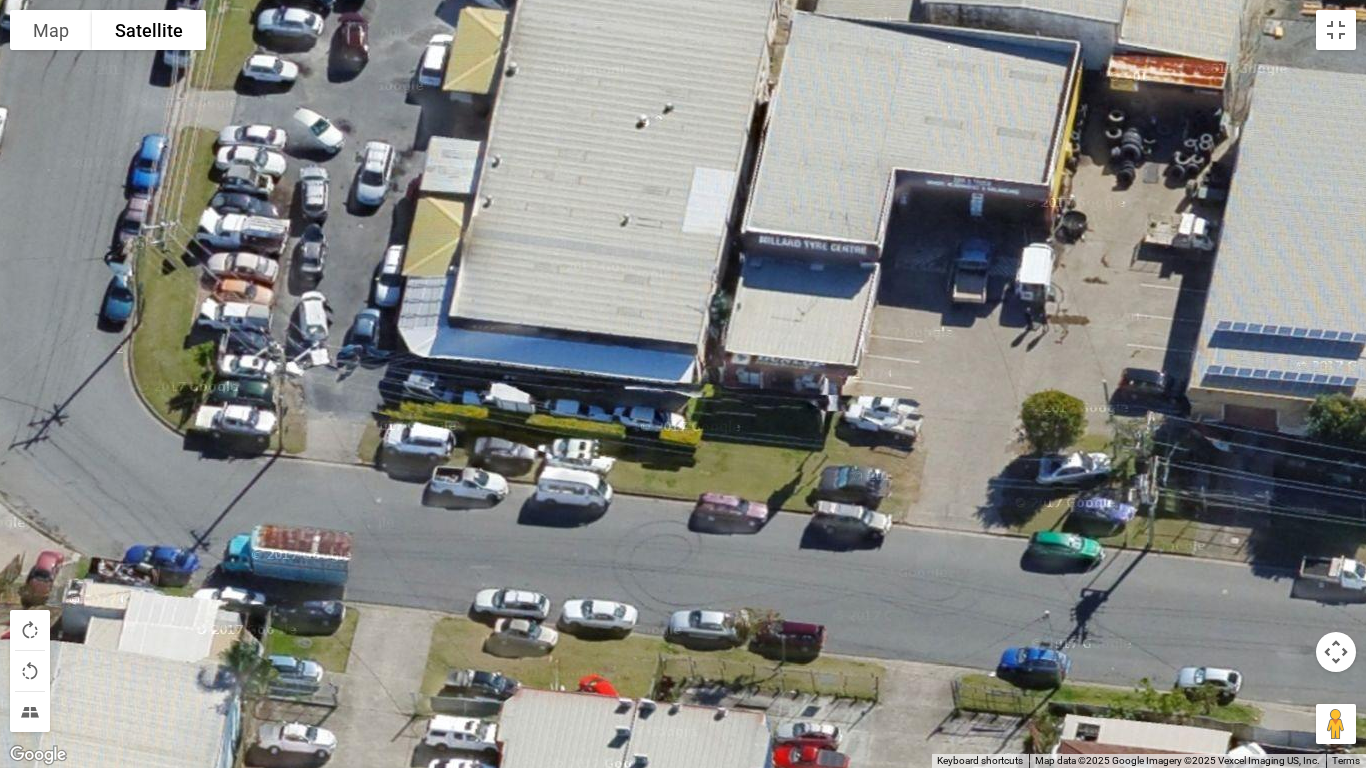 drag, startPoint x: 814, startPoint y: 377, endPoint x: 791, endPoint y: 557, distance: 181.4635 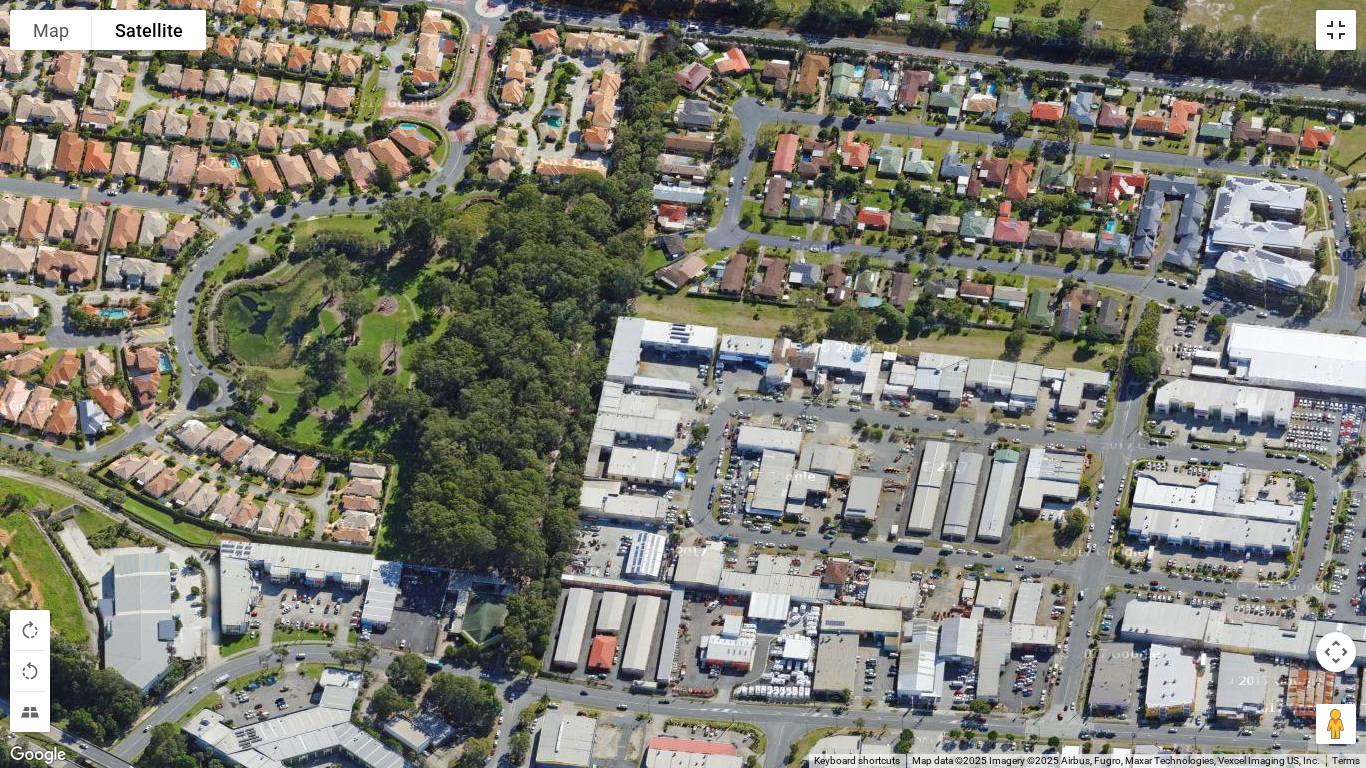 click at bounding box center (1336, 30) 